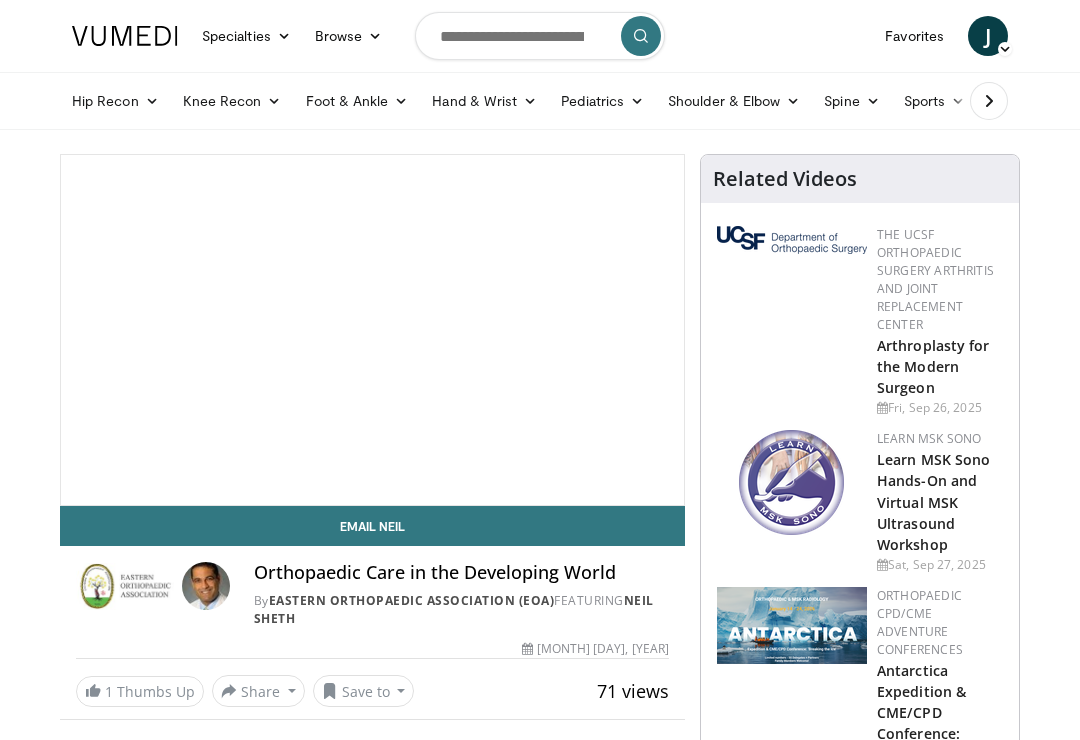 scroll, scrollTop: 0, scrollLeft: 0, axis: both 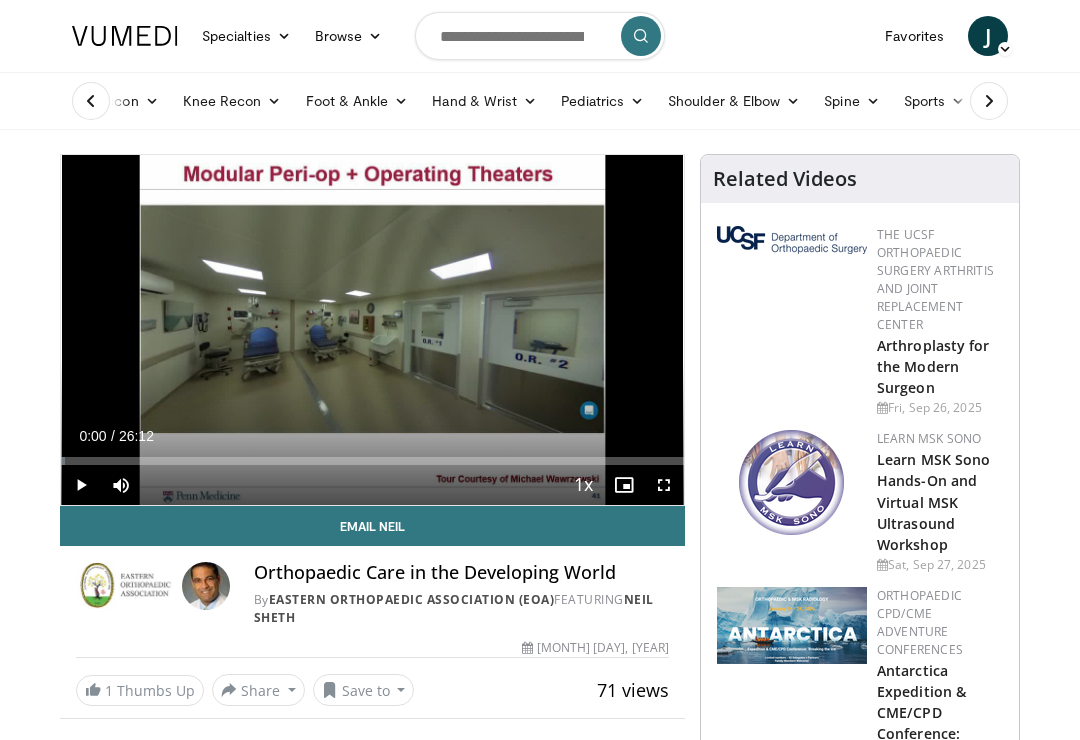 click on "Shoulder & Elbow" at bounding box center (734, 101) 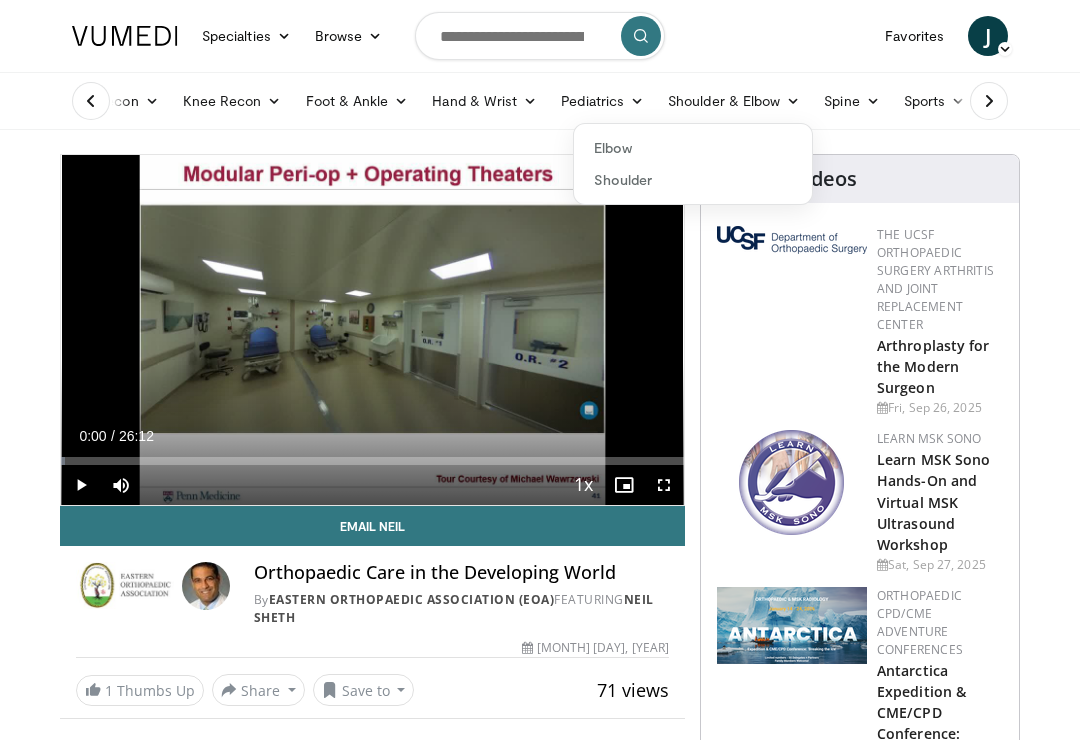 click on "Shoulder" at bounding box center (693, 180) 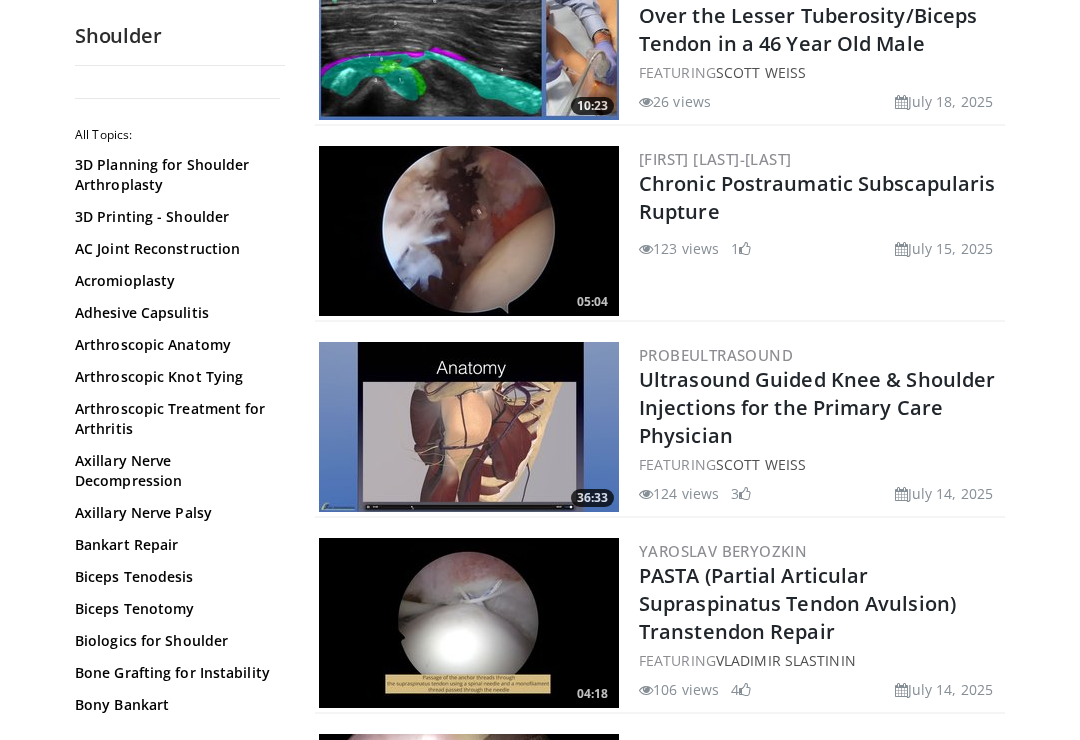 scroll, scrollTop: 1746, scrollLeft: 0, axis: vertical 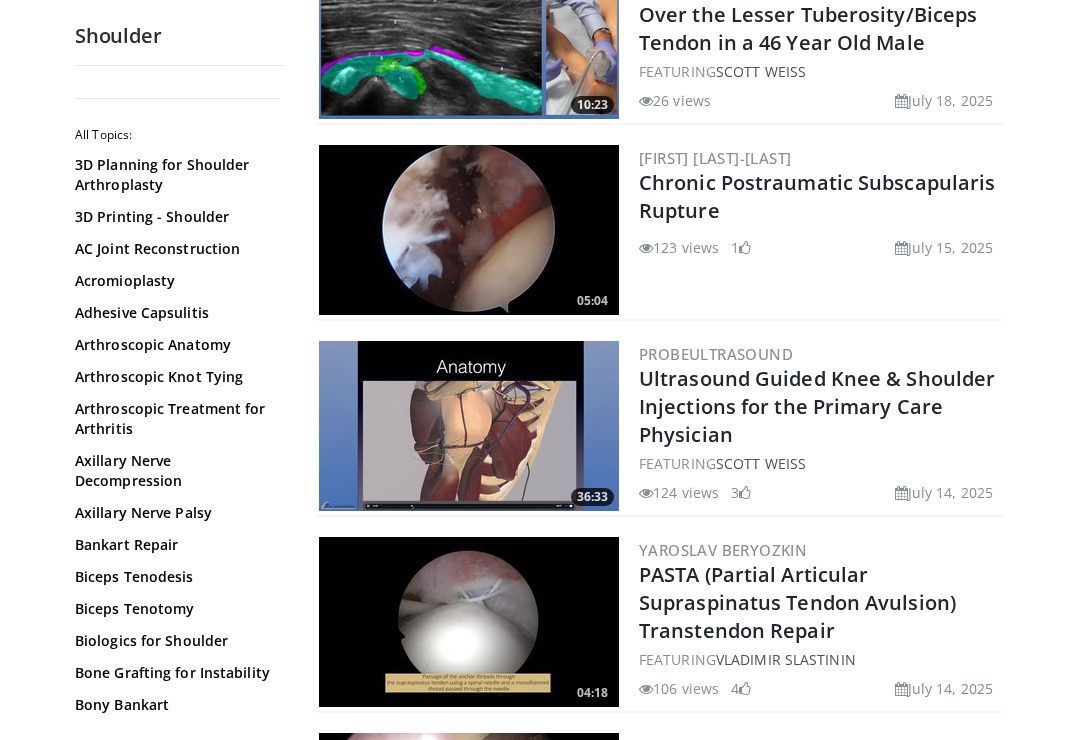 click at bounding box center (469, 623) 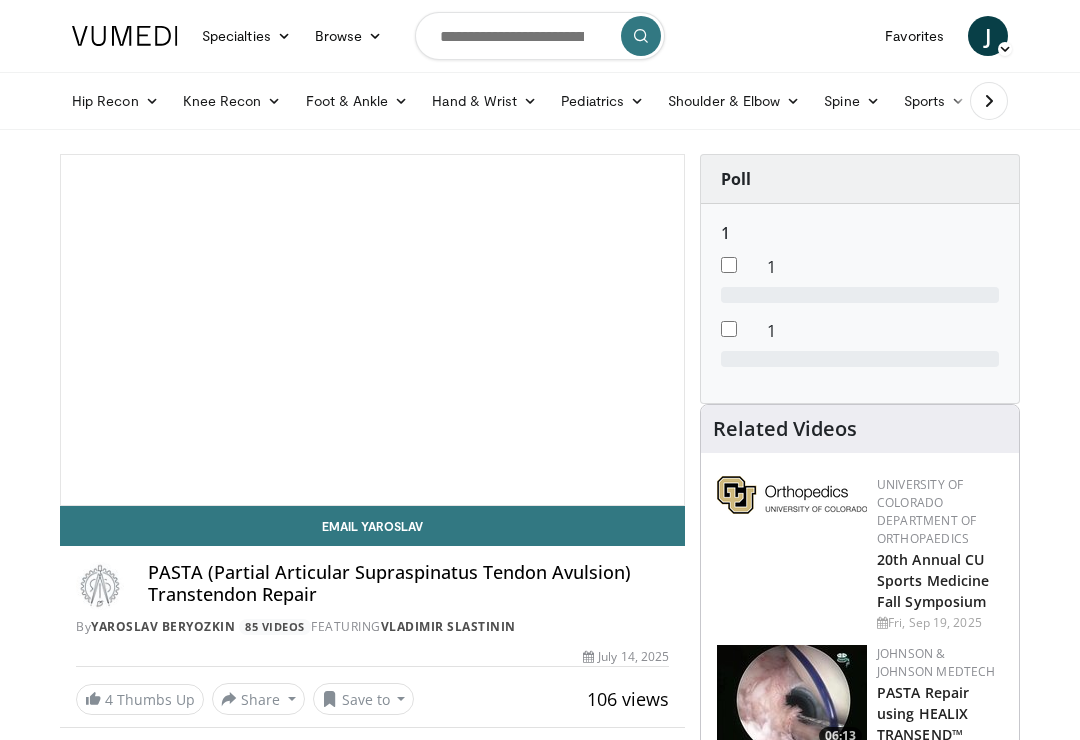 scroll, scrollTop: 0, scrollLeft: 0, axis: both 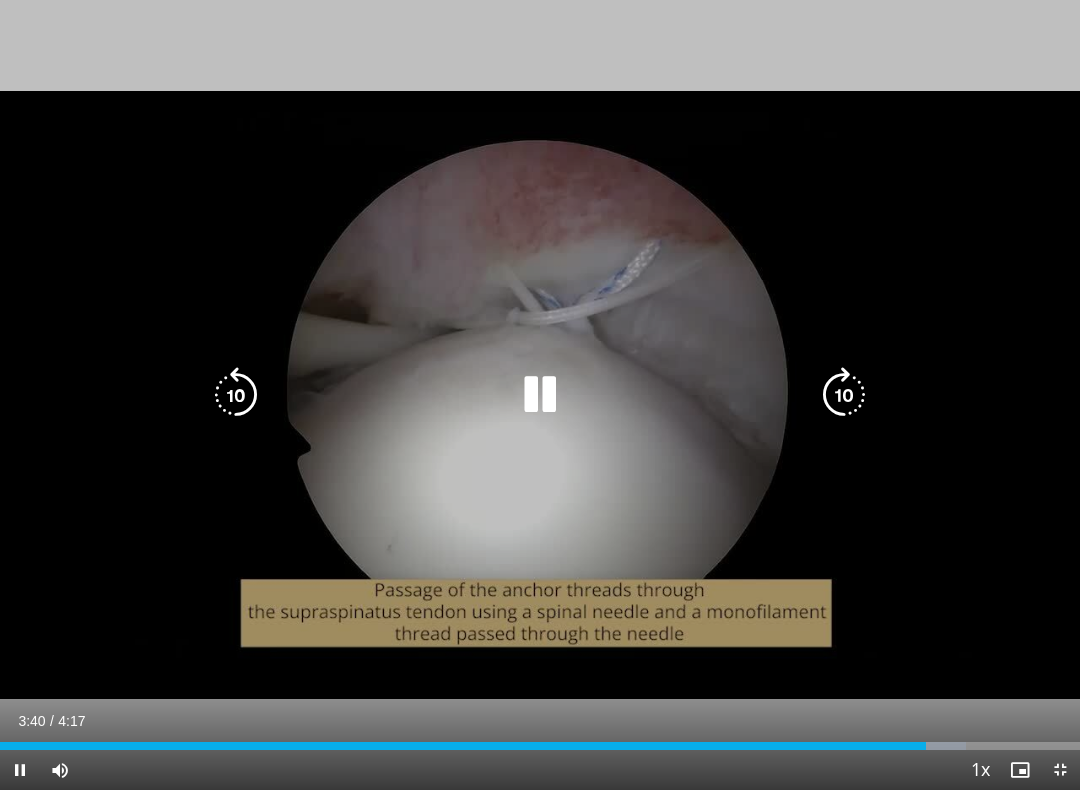 click on "10 seconds
Tap to unmute" at bounding box center (540, 395) 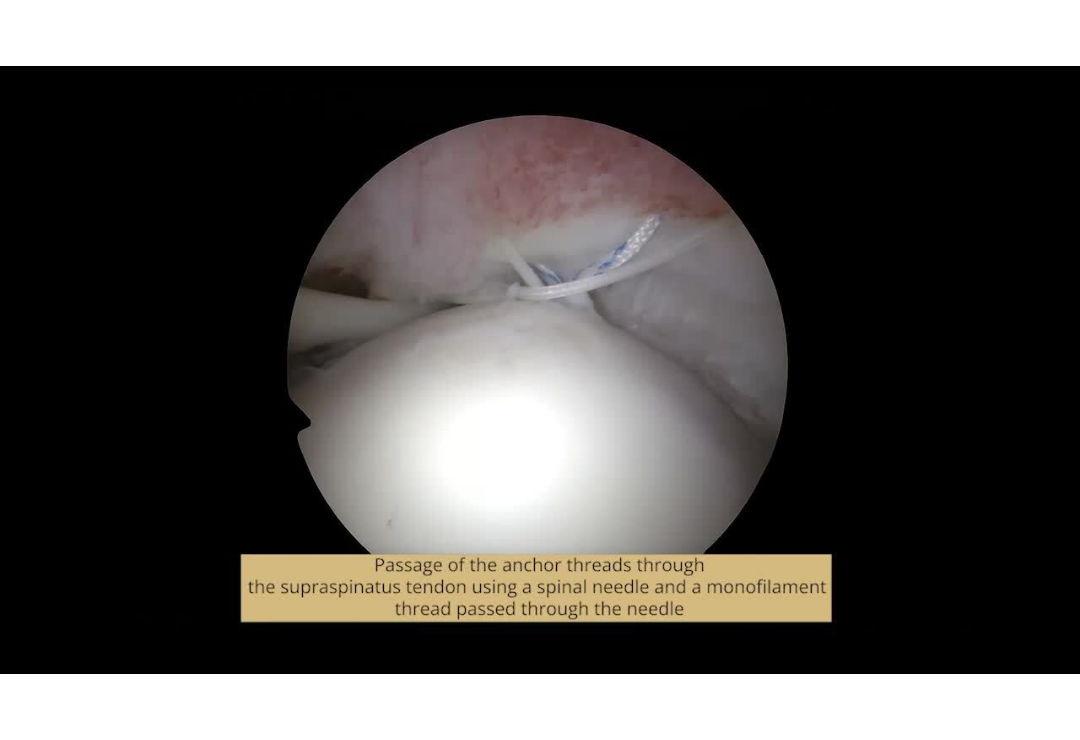 scroll, scrollTop: 188, scrollLeft: 0, axis: vertical 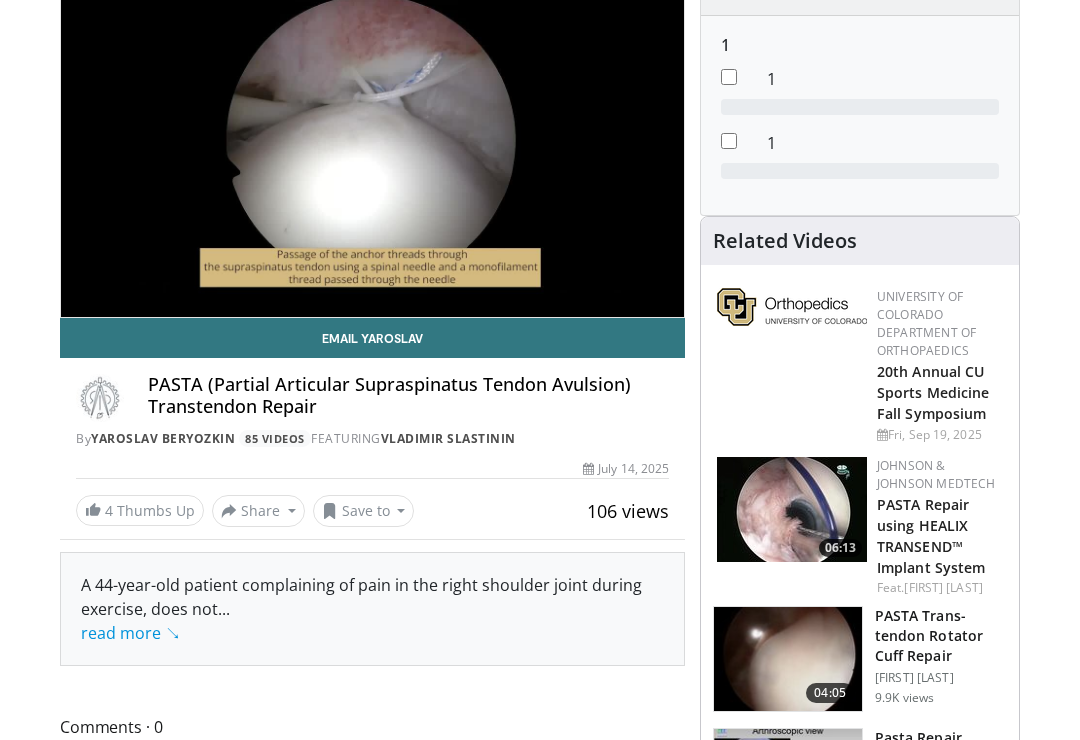 click on "Johnson & Johnson MedTech" at bounding box center [936, 474] 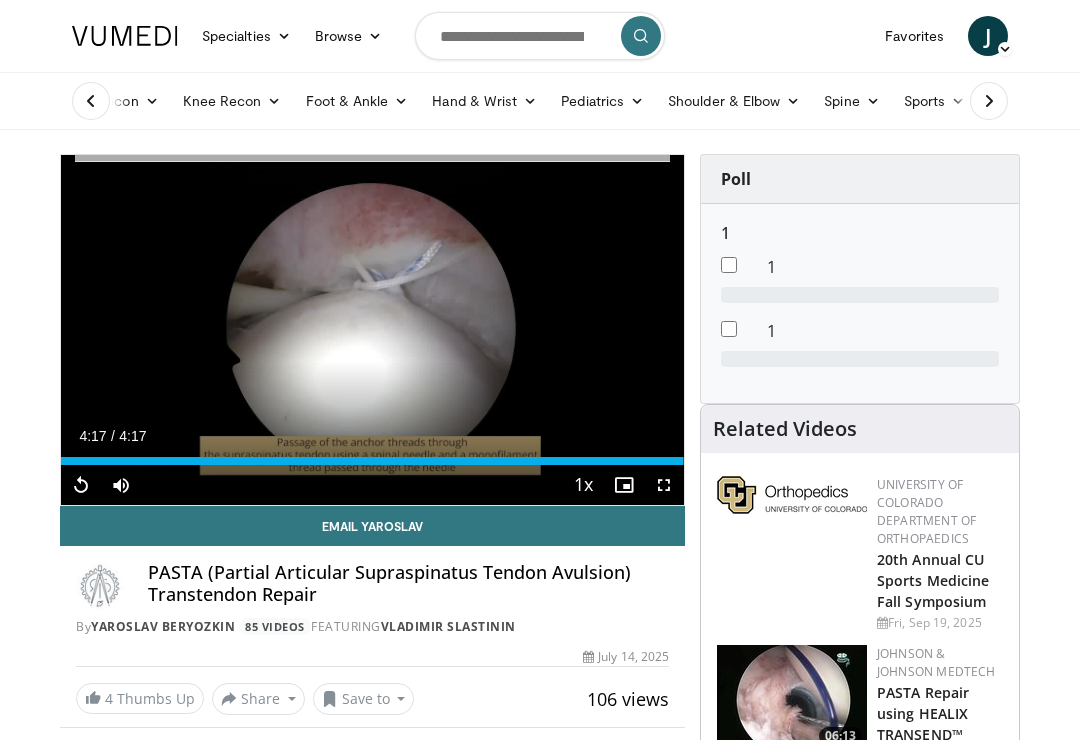 scroll, scrollTop: 219, scrollLeft: 0, axis: vertical 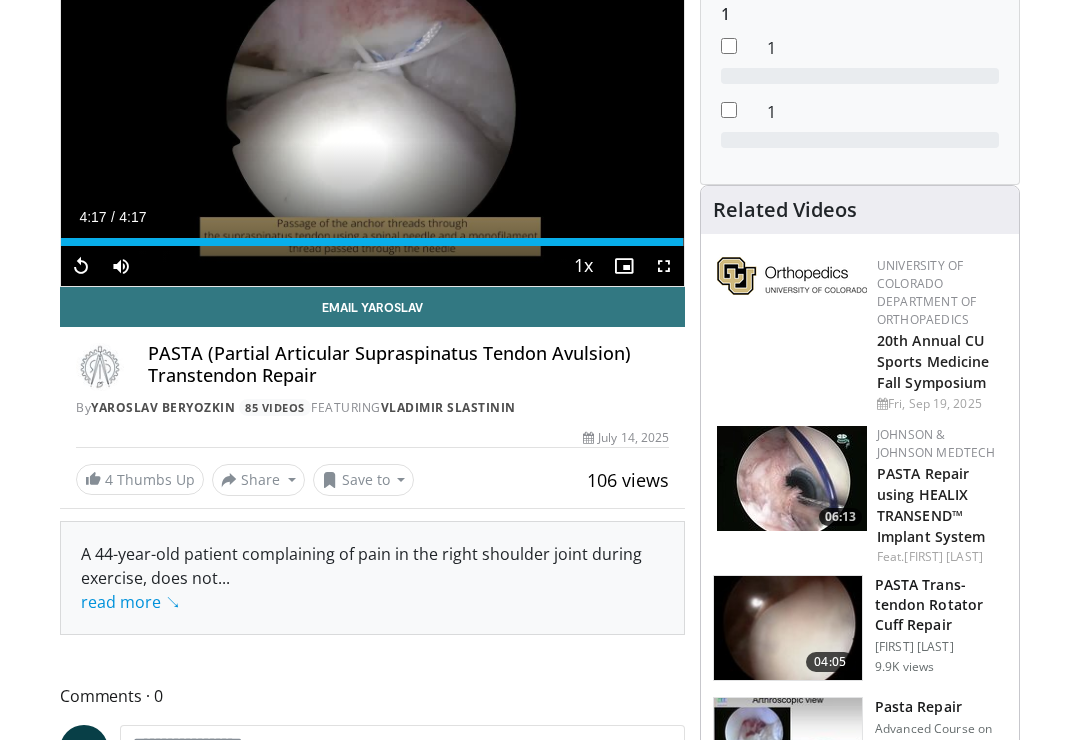click at bounding box center (792, 478) 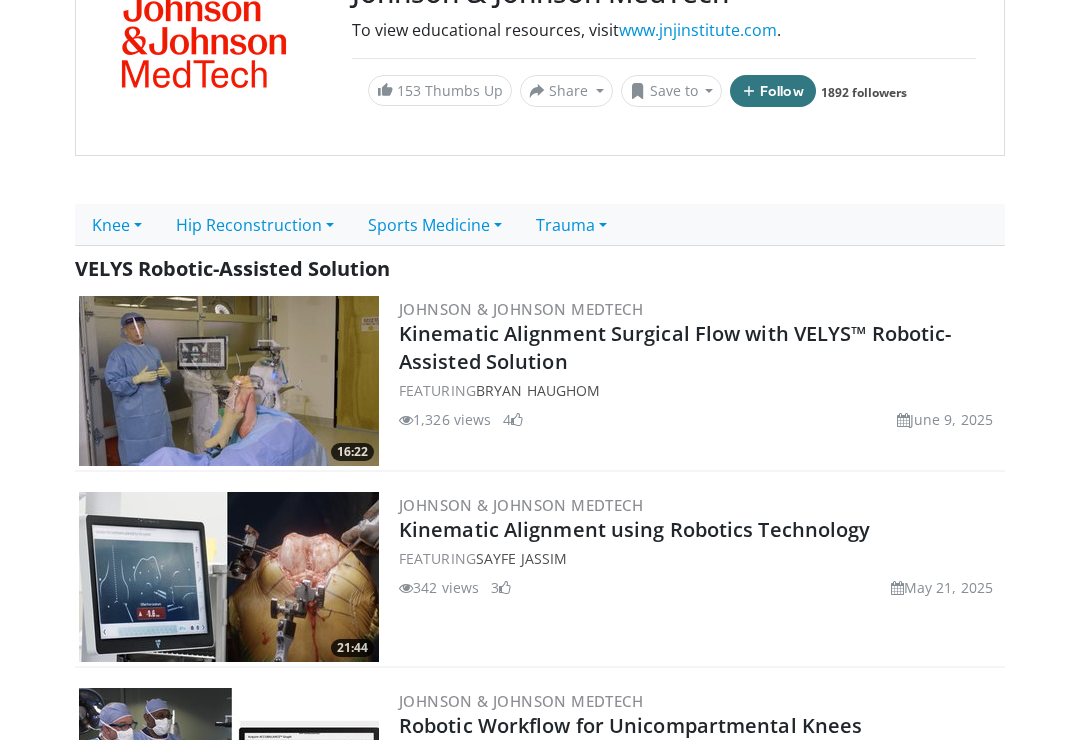 scroll, scrollTop: 0, scrollLeft: 0, axis: both 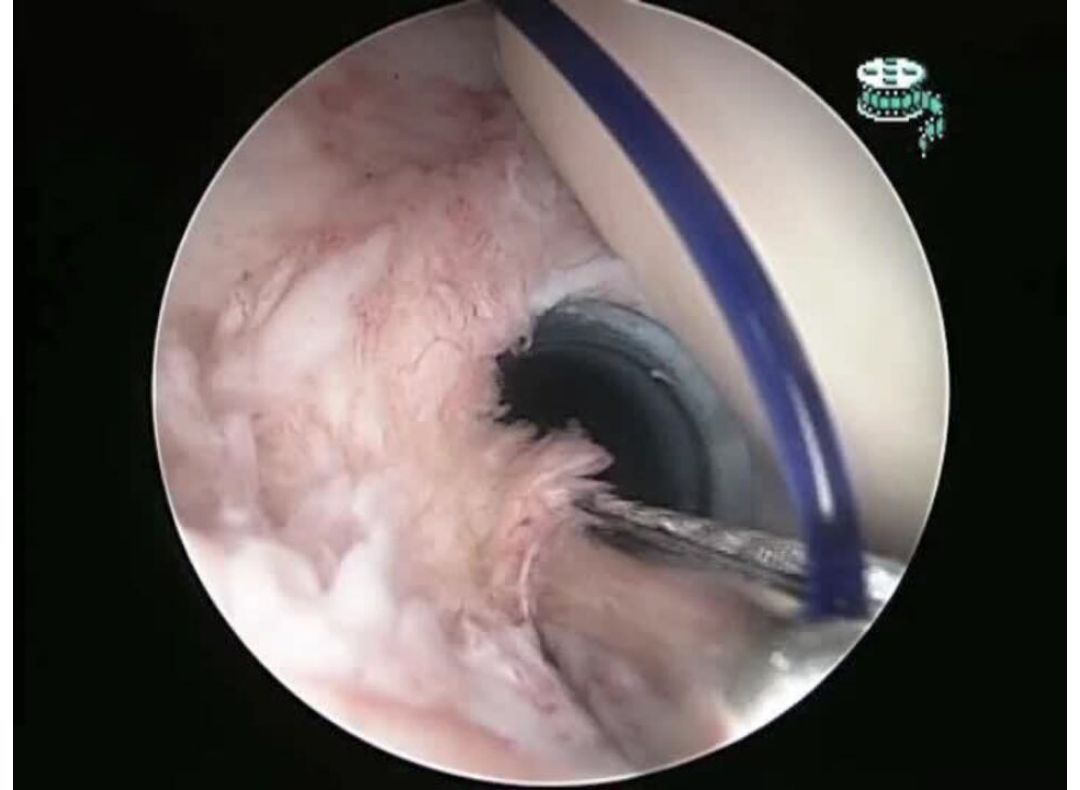 click on "10 seconds
Tap to unmute" at bounding box center [540, 395] 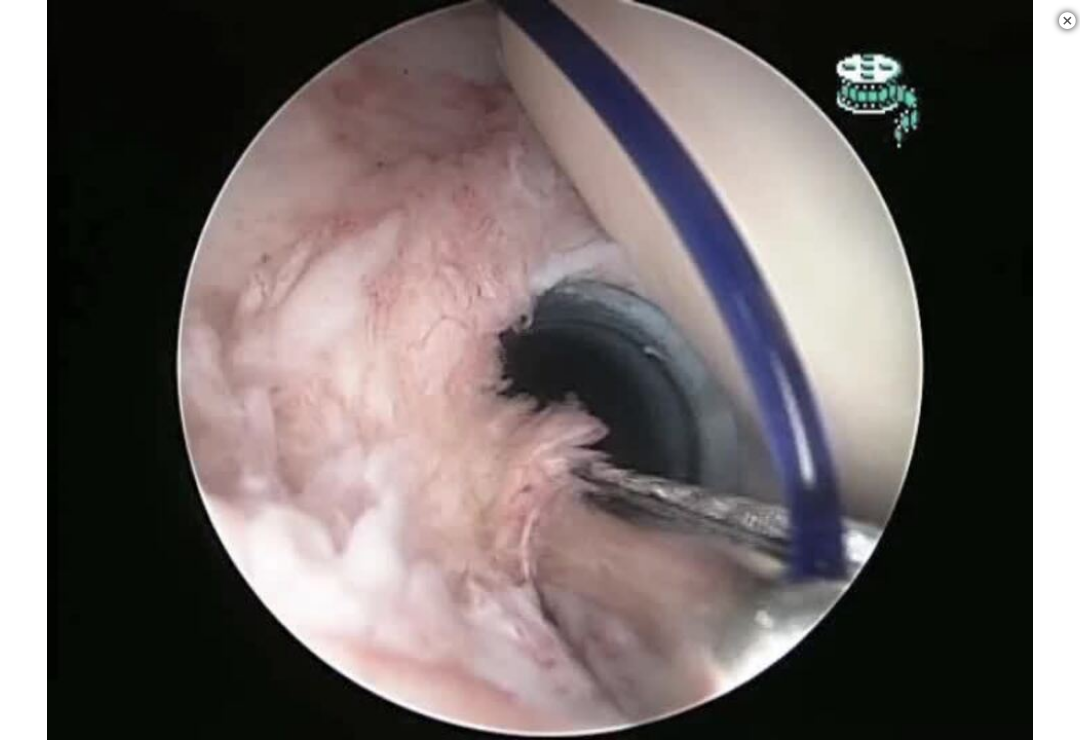 scroll, scrollTop: 396, scrollLeft: 0, axis: vertical 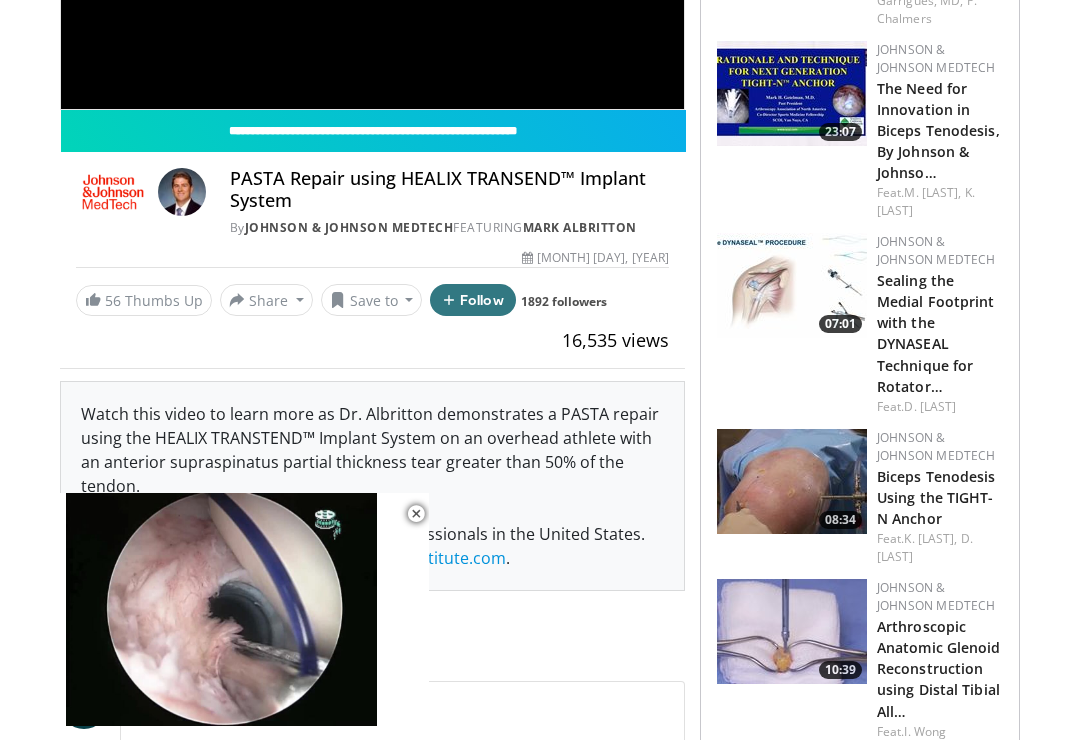 click at bounding box center [792, 481] 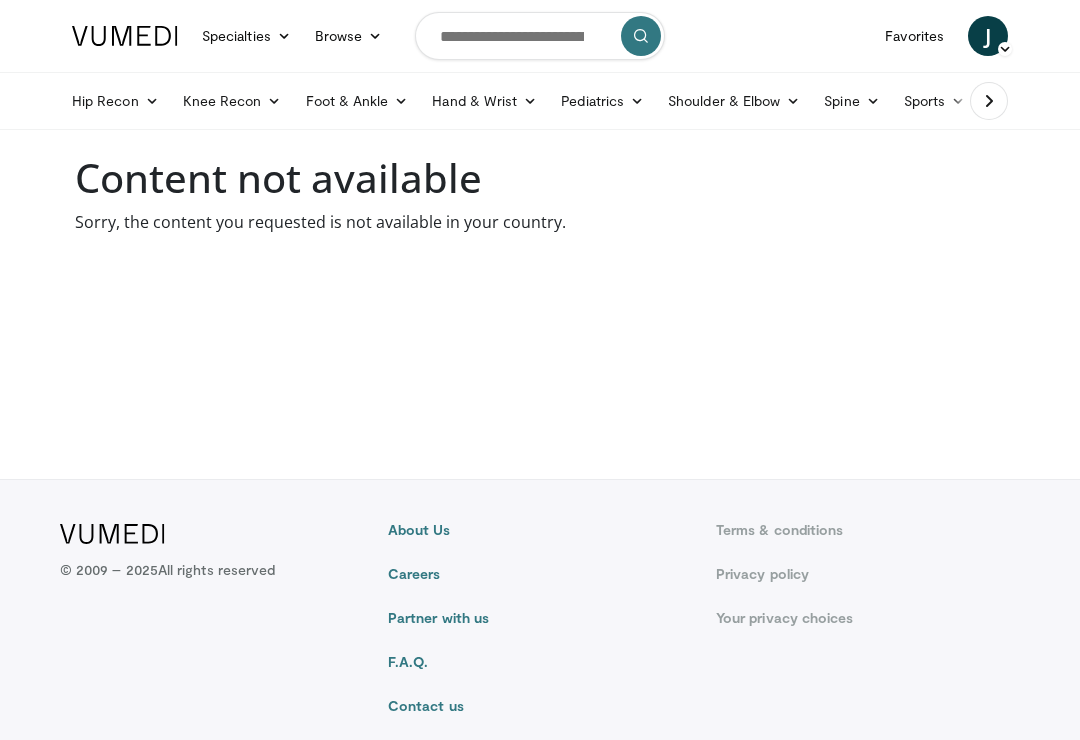 scroll, scrollTop: 0, scrollLeft: 0, axis: both 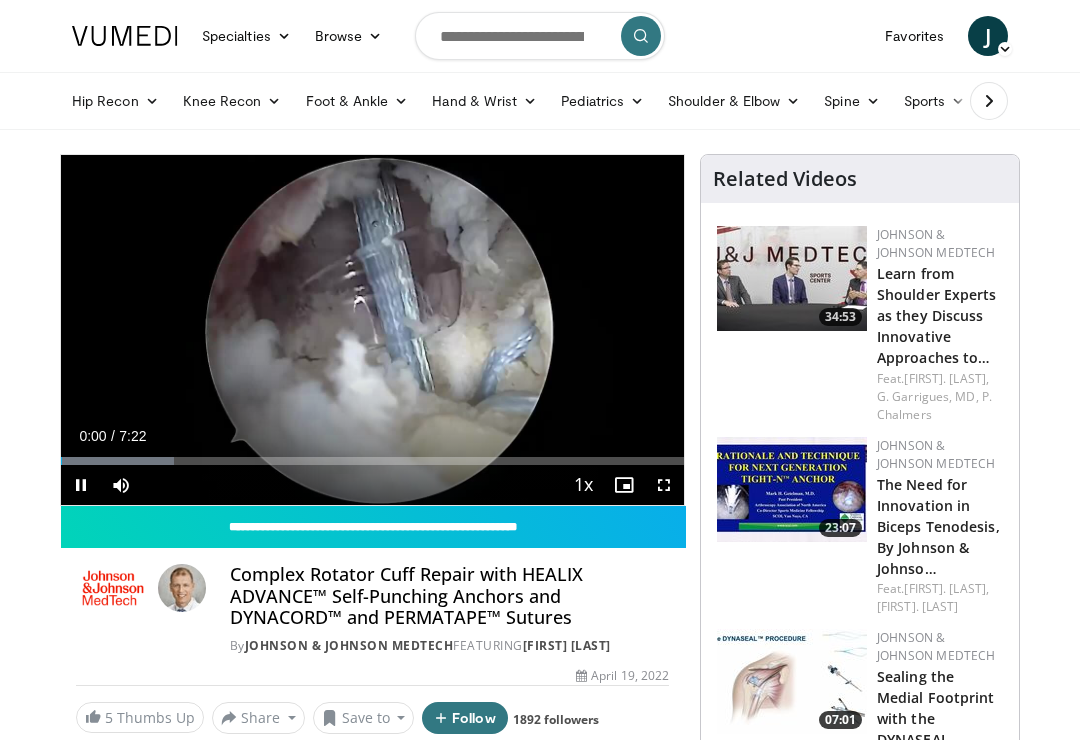 click on "Loaded :  18.09%" at bounding box center (372, 461) 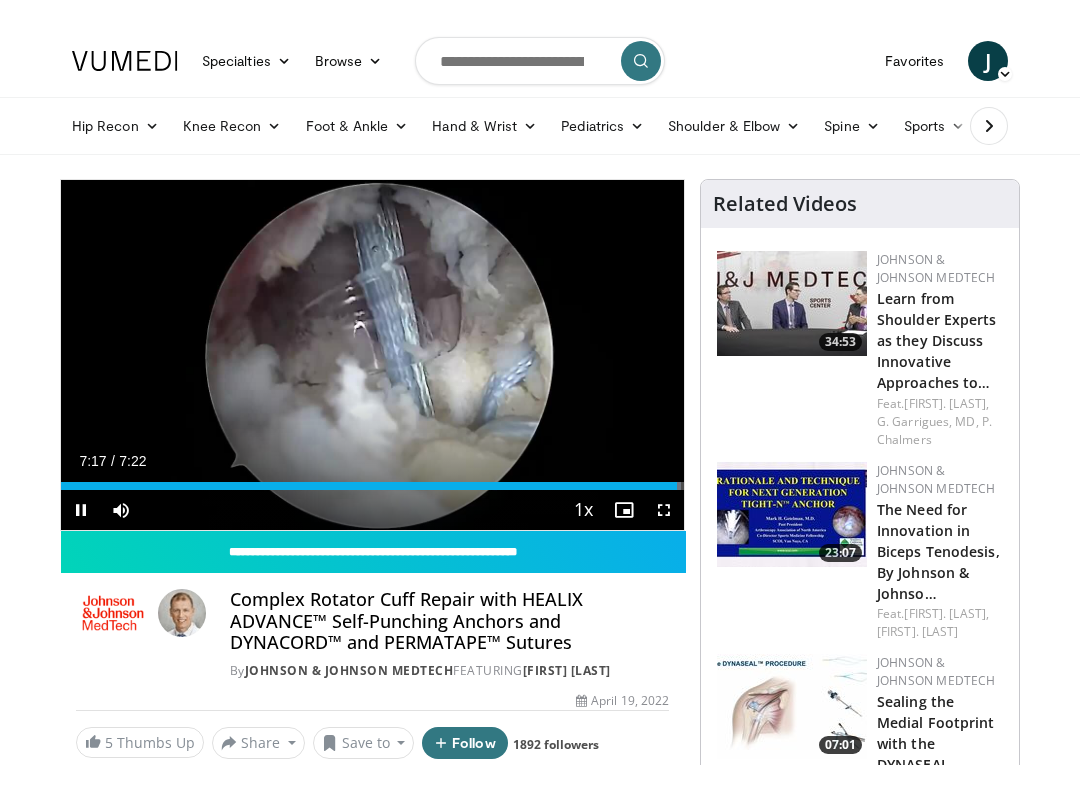 scroll, scrollTop: 20, scrollLeft: 0, axis: vertical 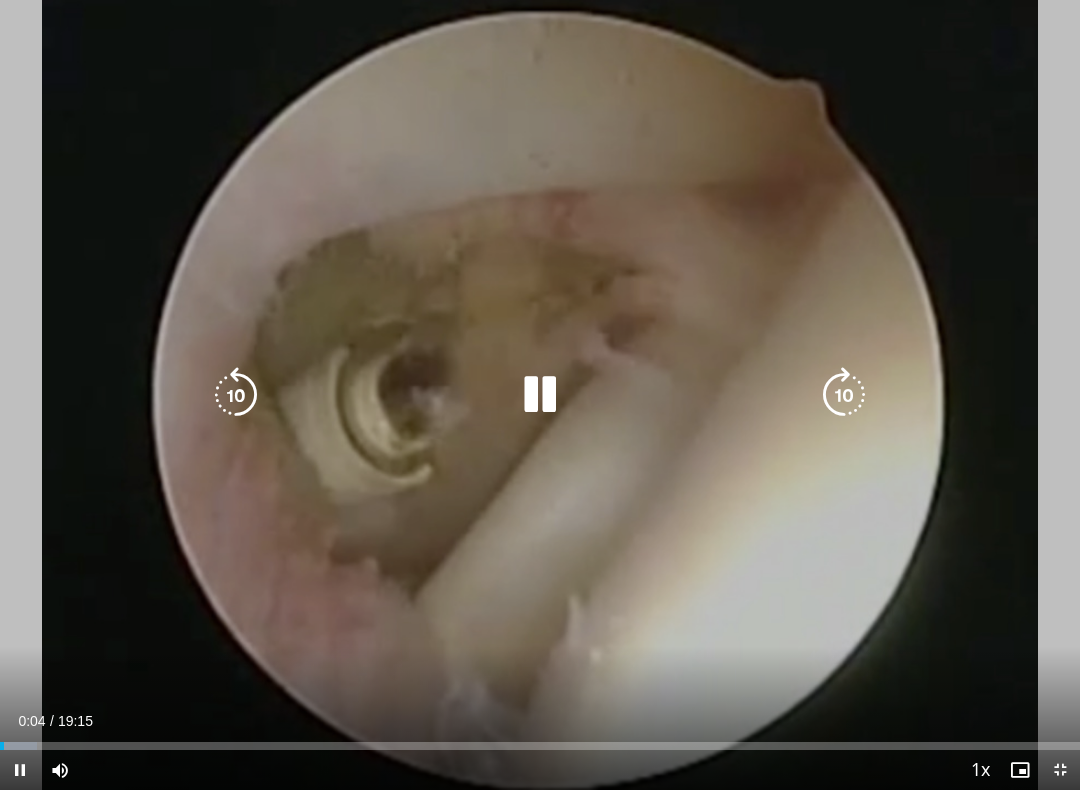 click on "10 seconds
Tap to unmute" at bounding box center (540, 395) 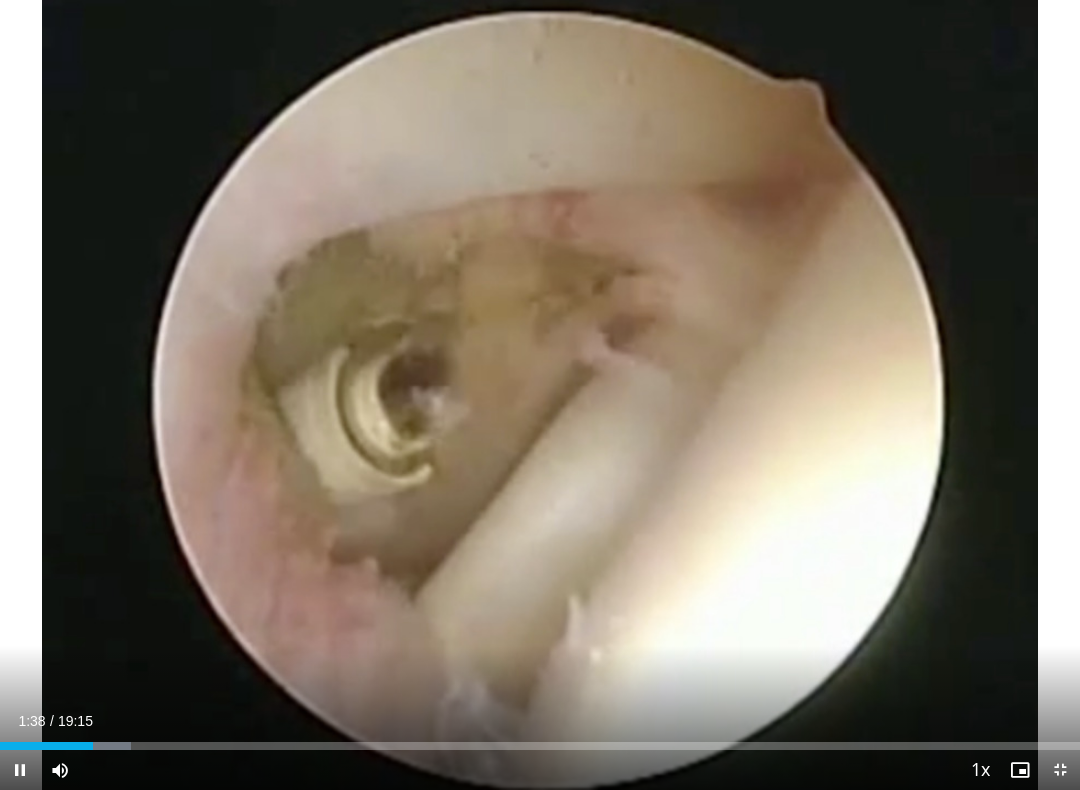 click on "10 seconds
Tap to unmute" at bounding box center [540, 395] 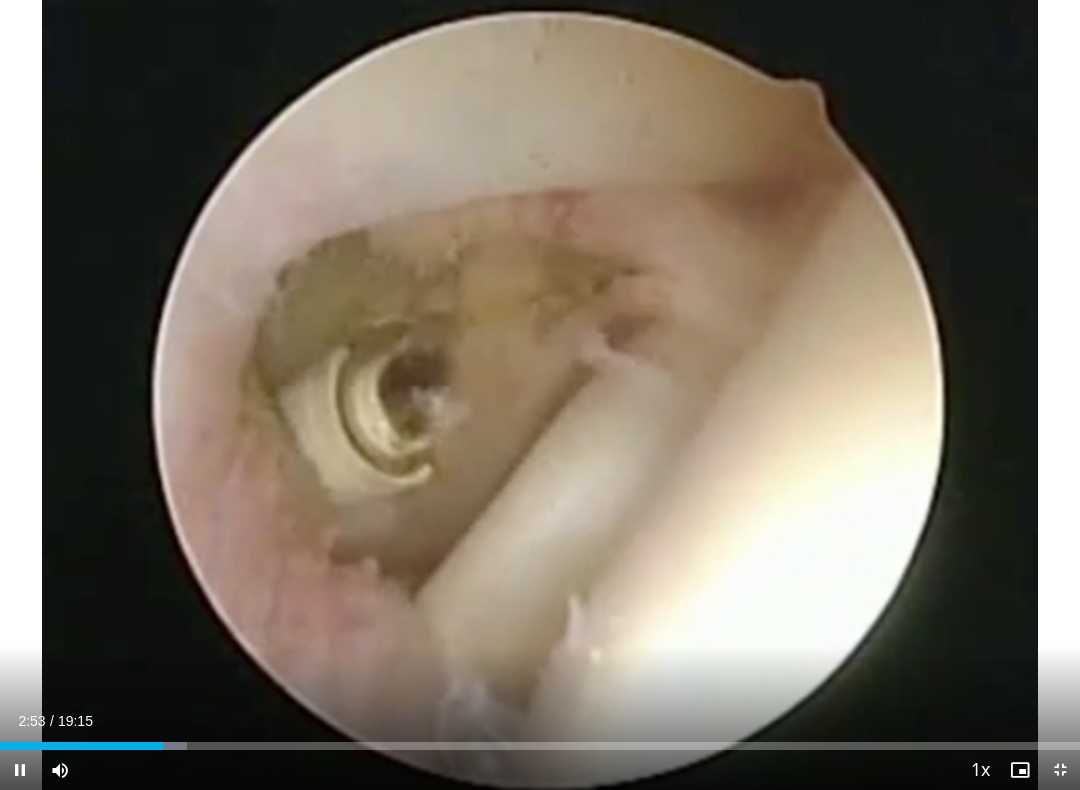 click at bounding box center (81, 746) 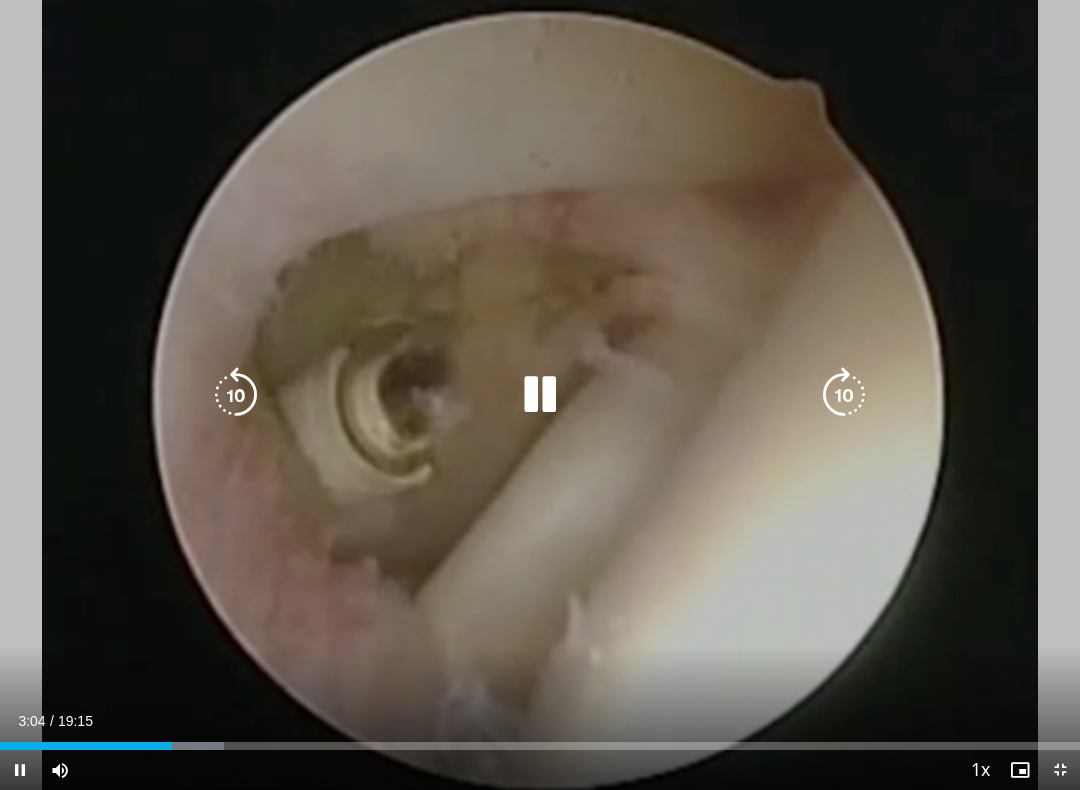 click on "10 seconds
Tap to unmute" at bounding box center [540, 395] 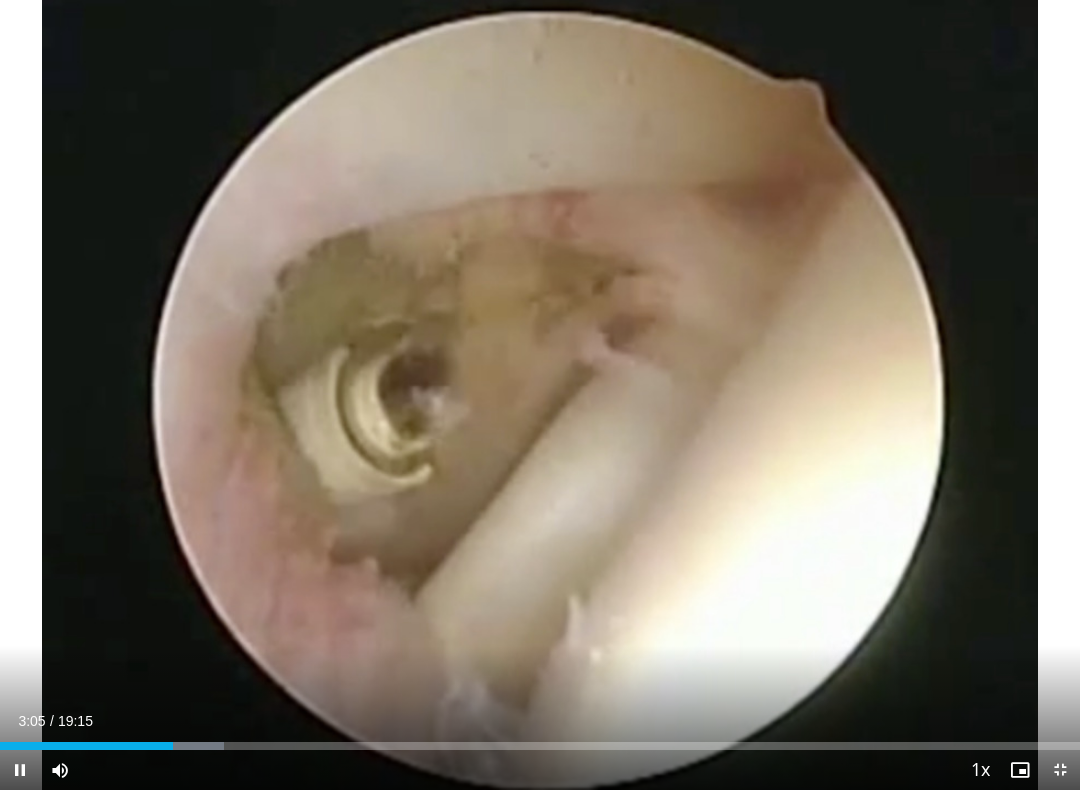 click on "10 seconds
Tap to unmute" at bounding box center (540, 395) 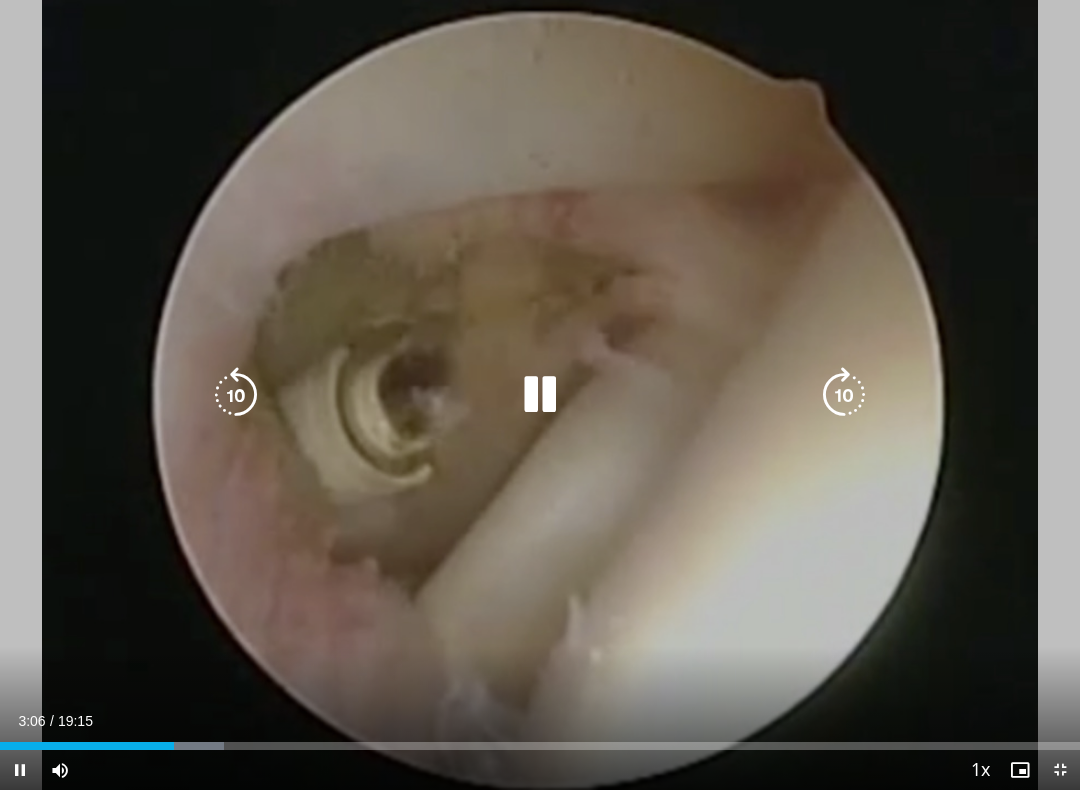click on "10 seconds
Tap to unmute" at bounding box center [540, 395] 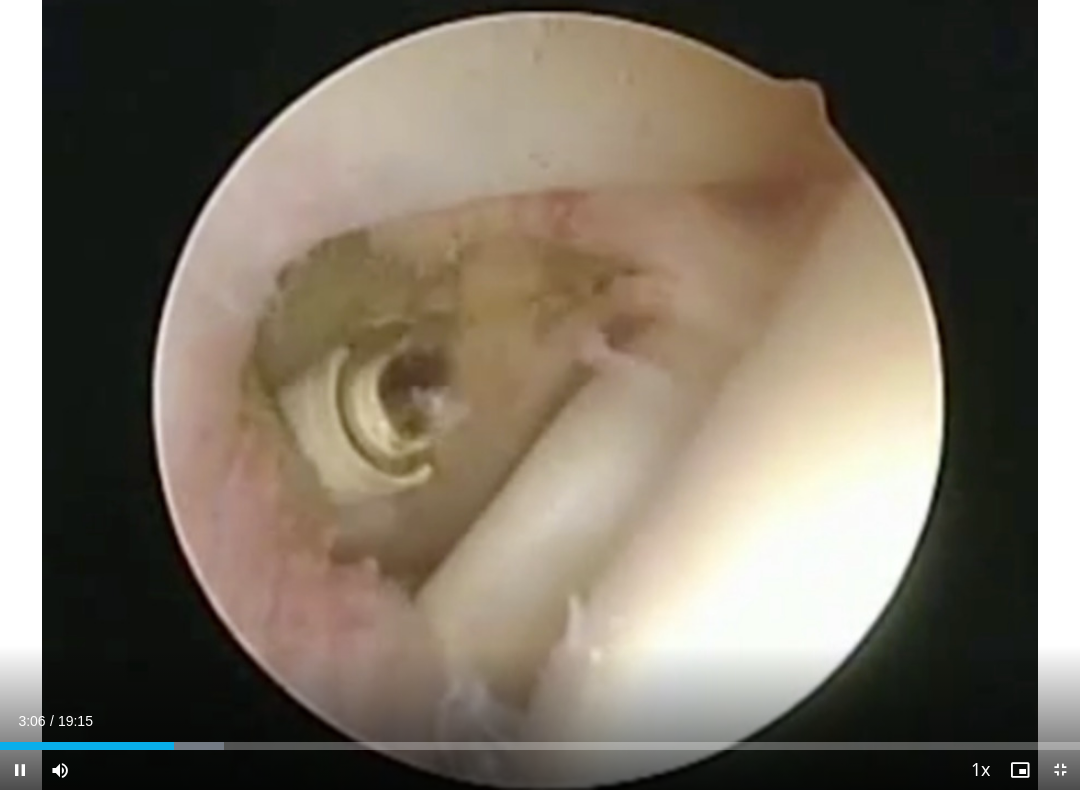 click on "10 seconds
Tap to unmute" at bounding box center (540, 395) 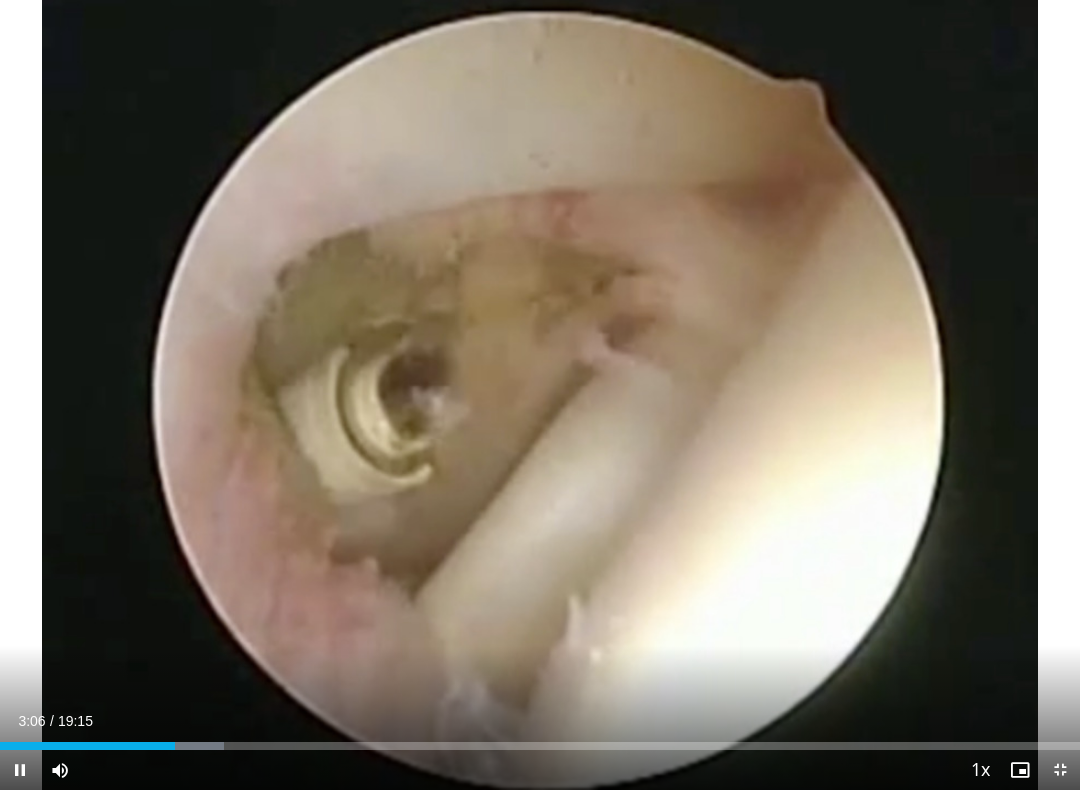 click on "10 seconds
Tap to unmute" at bounding box center (540, 395) 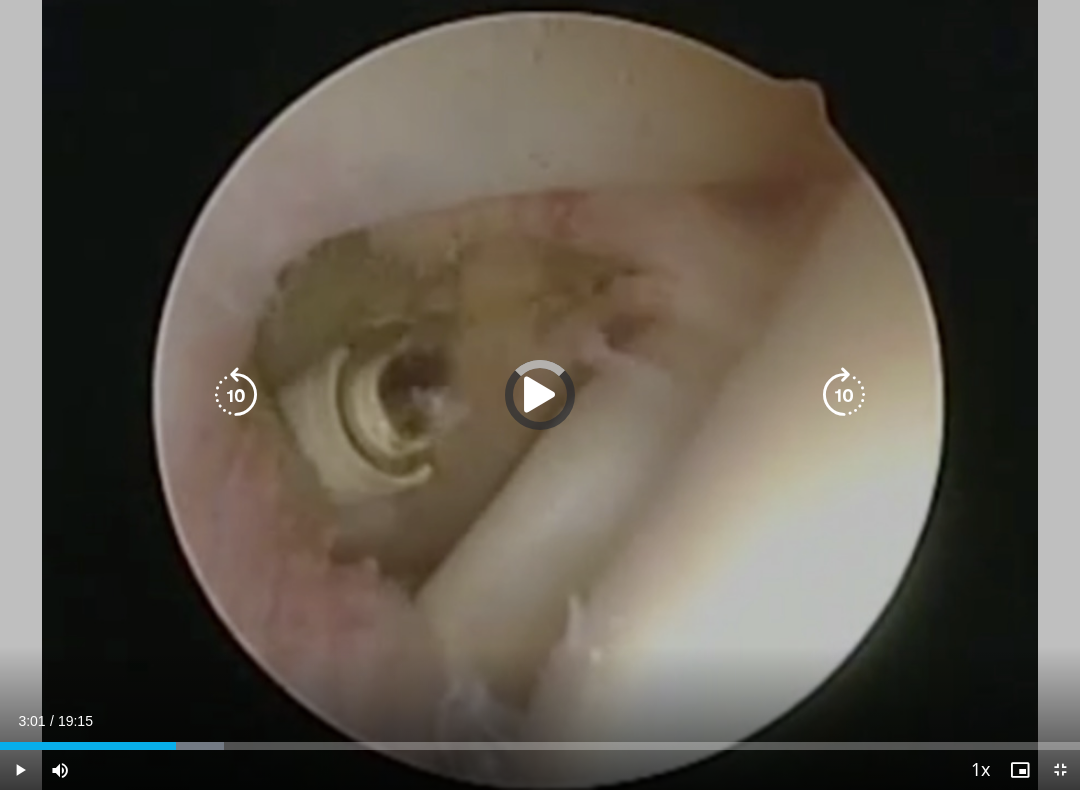 click at bounding box center (178, 746) 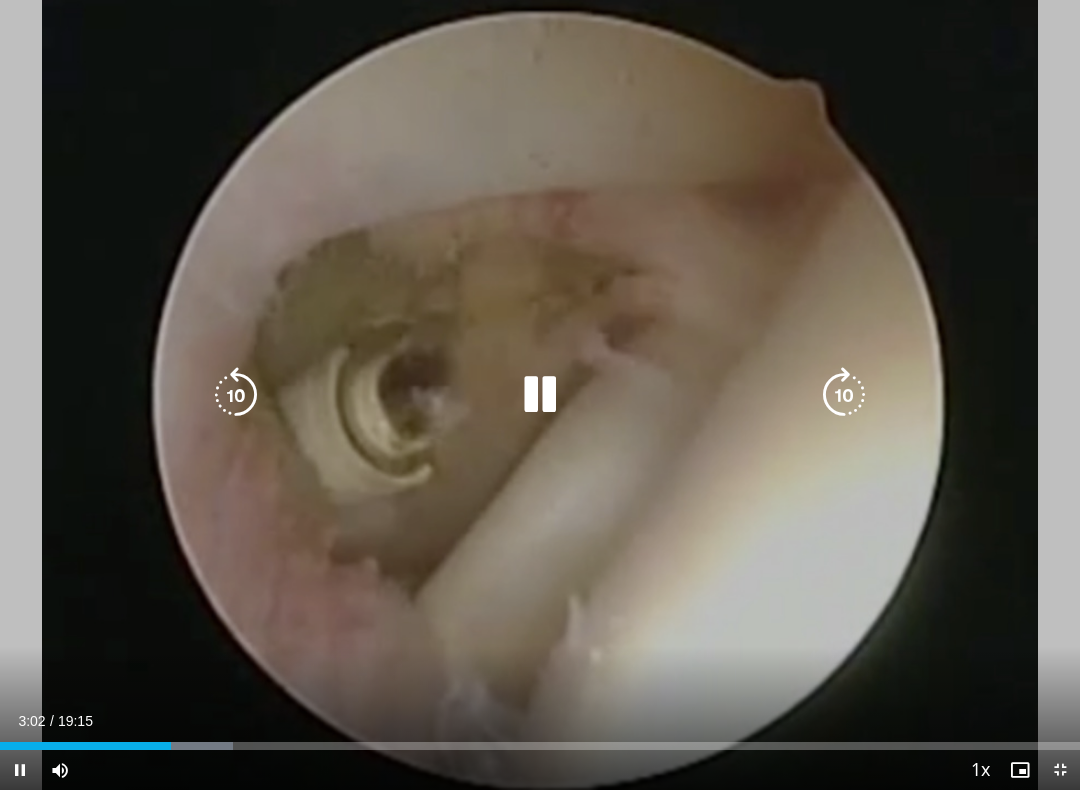 click at bounding box center [188, 746] 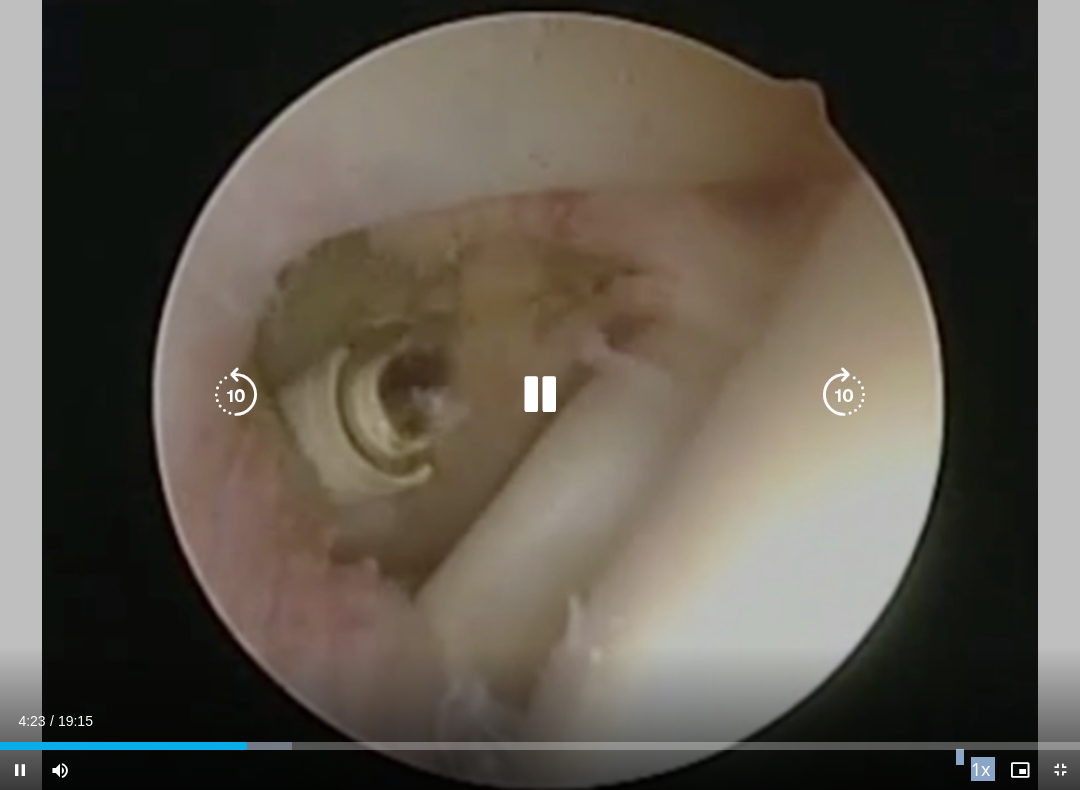 click on "10 seconds
Tap to unmute" at bounding box center [540, 395] 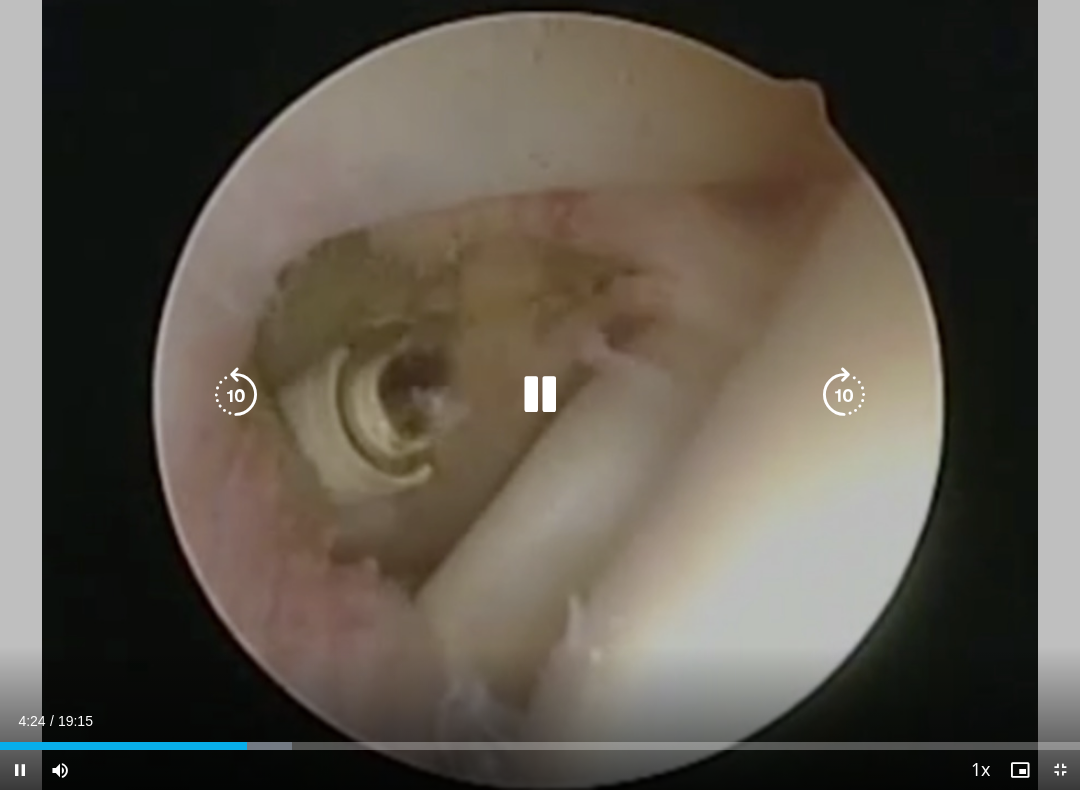 click on "10 seconds
Tap to unmute" at bounding box center (540, 395) 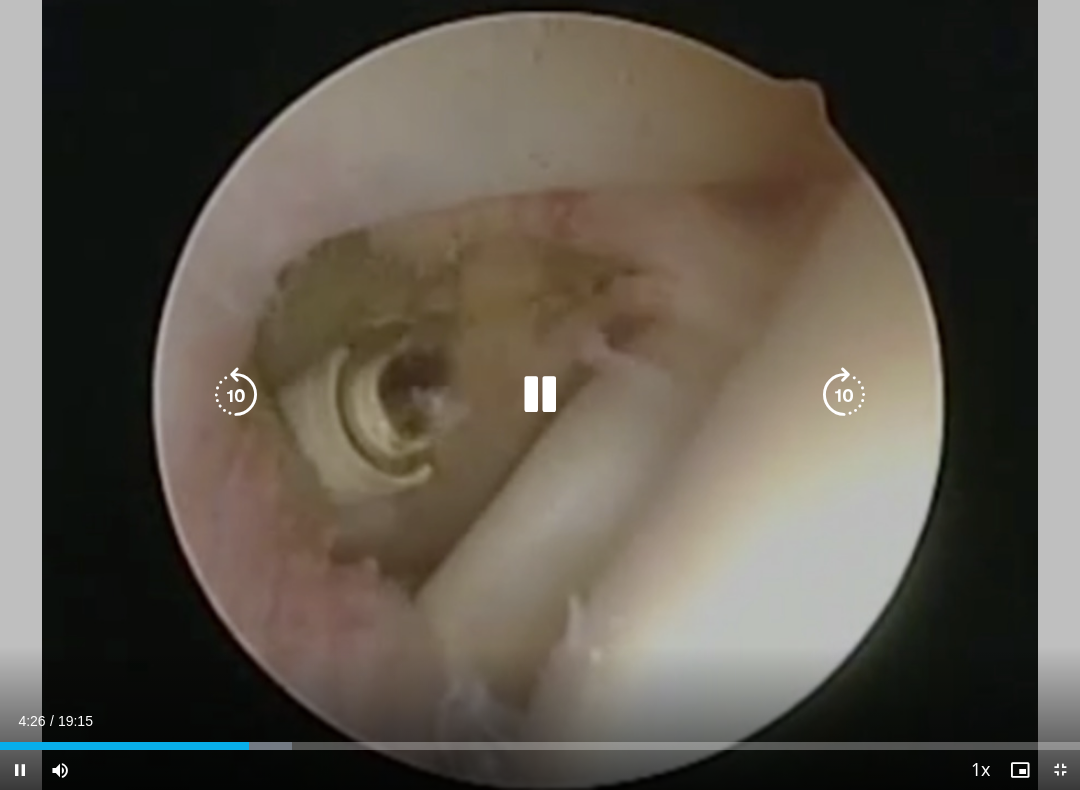 click on "10 seconds
Tap to unmute" at bounding box center (540, 395) 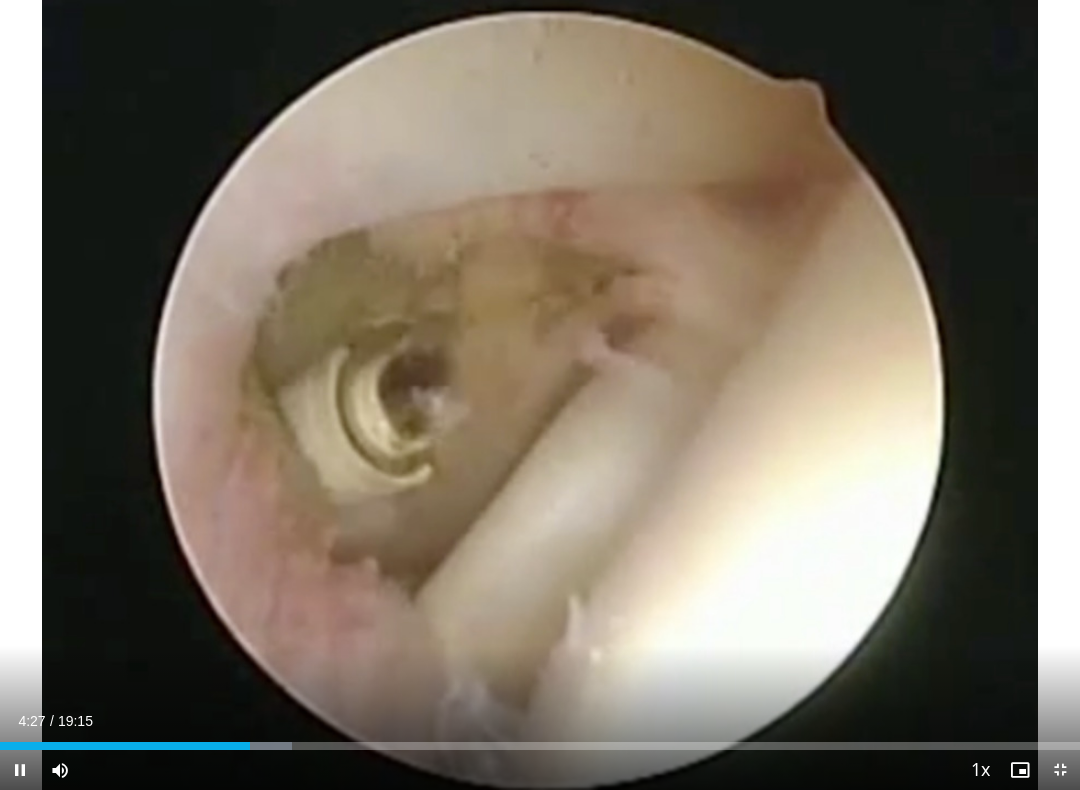 click on "10 seconds
Tap to unmute" at bounding box center (540, 395) 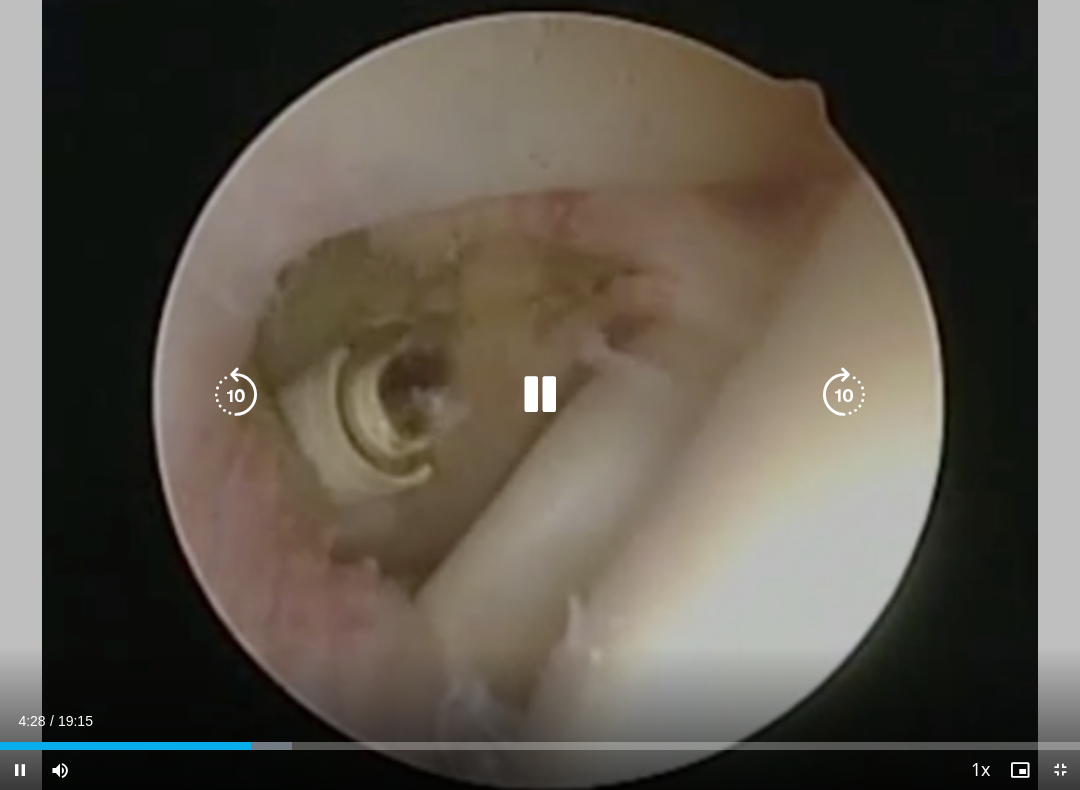 click at bounding box center [236, 395] 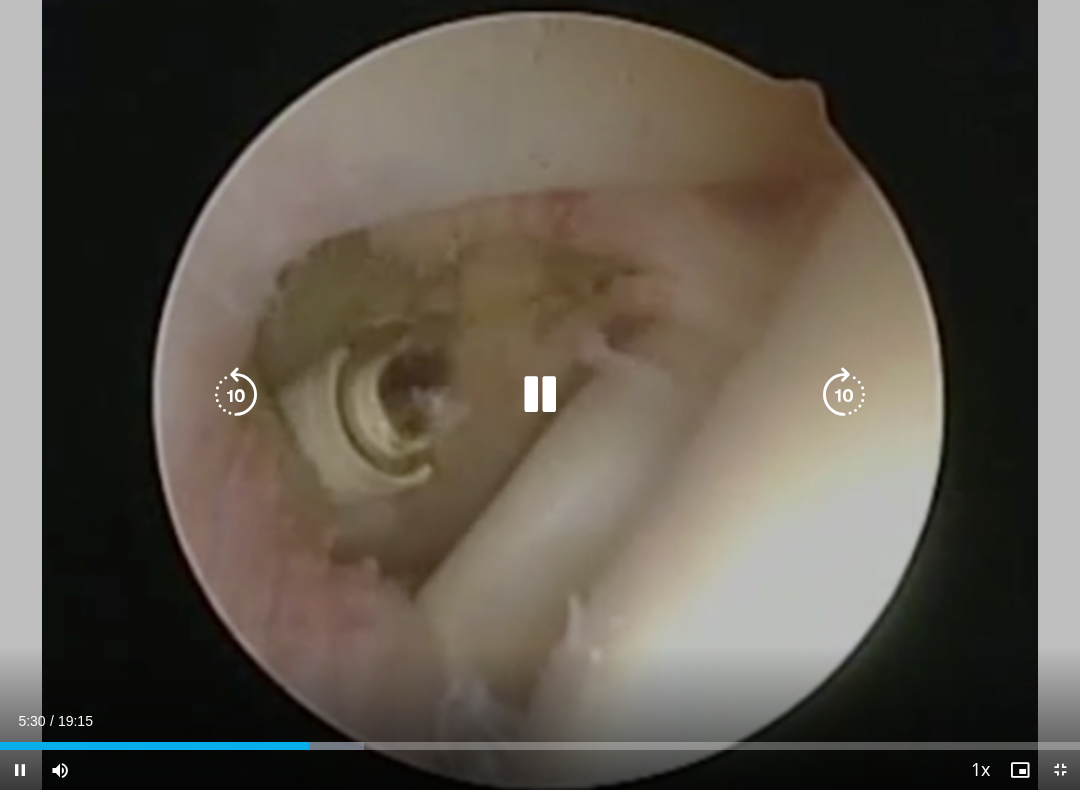 click at bounding box center [540, 395] 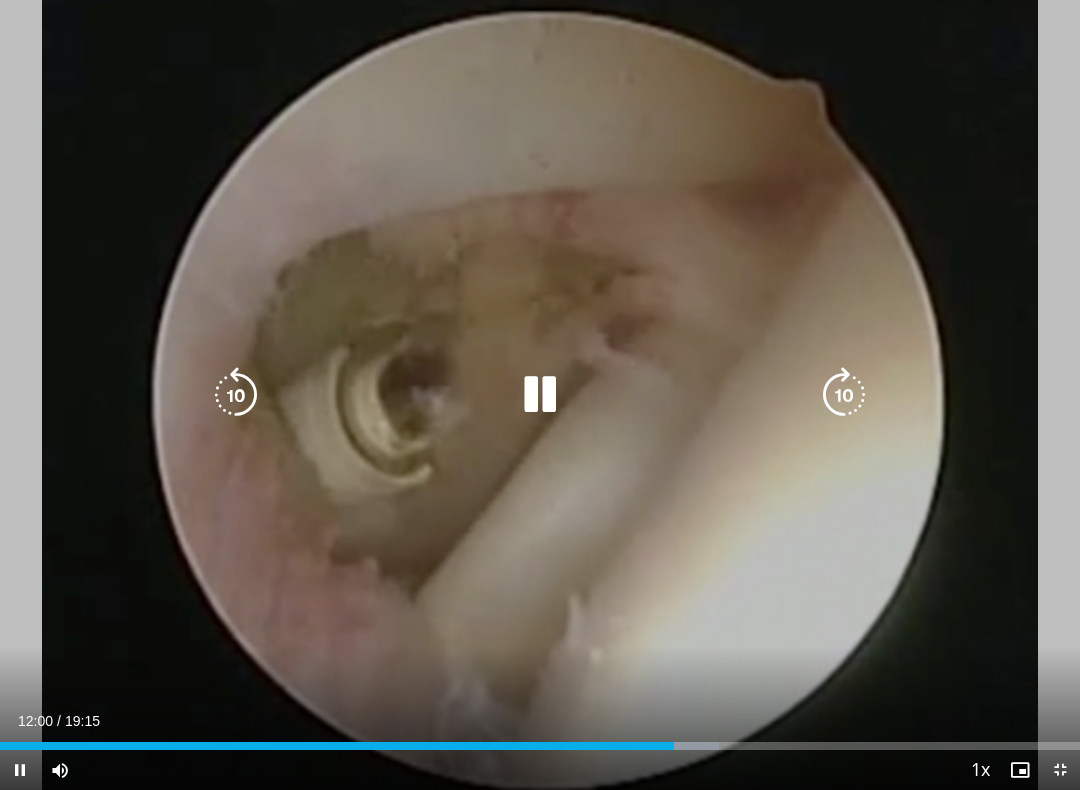 click at bounding box center (236, 395) 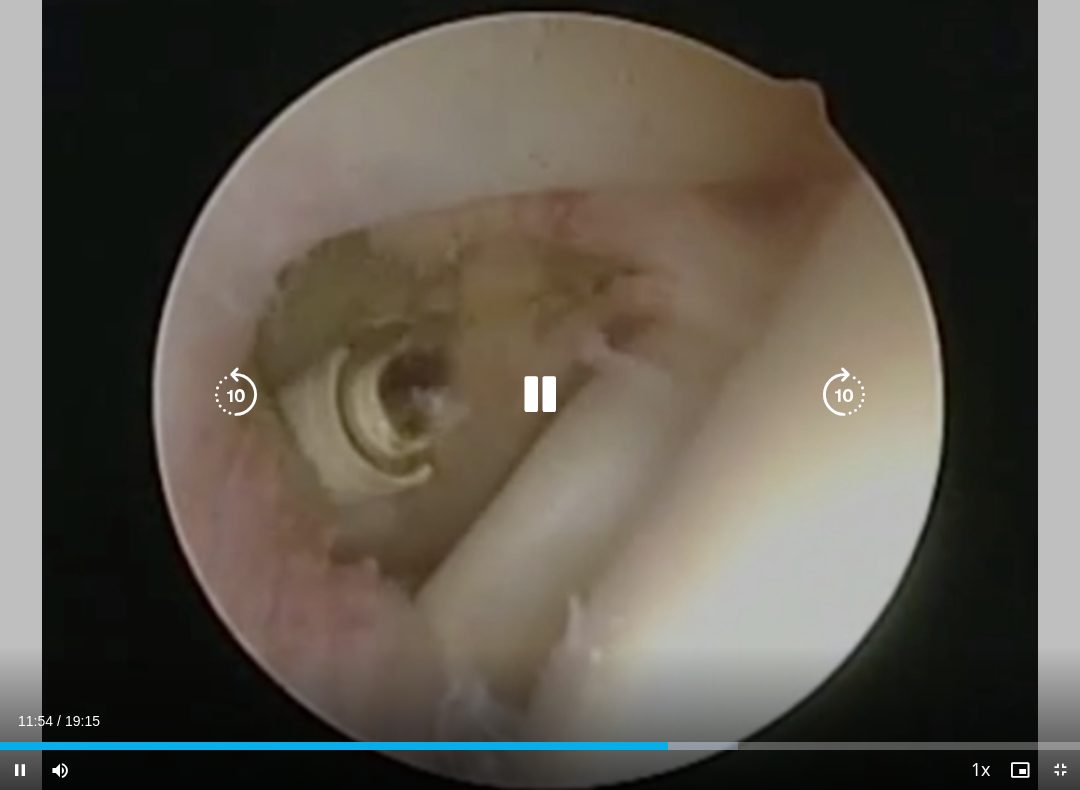 click at bounding box center (540, 395) 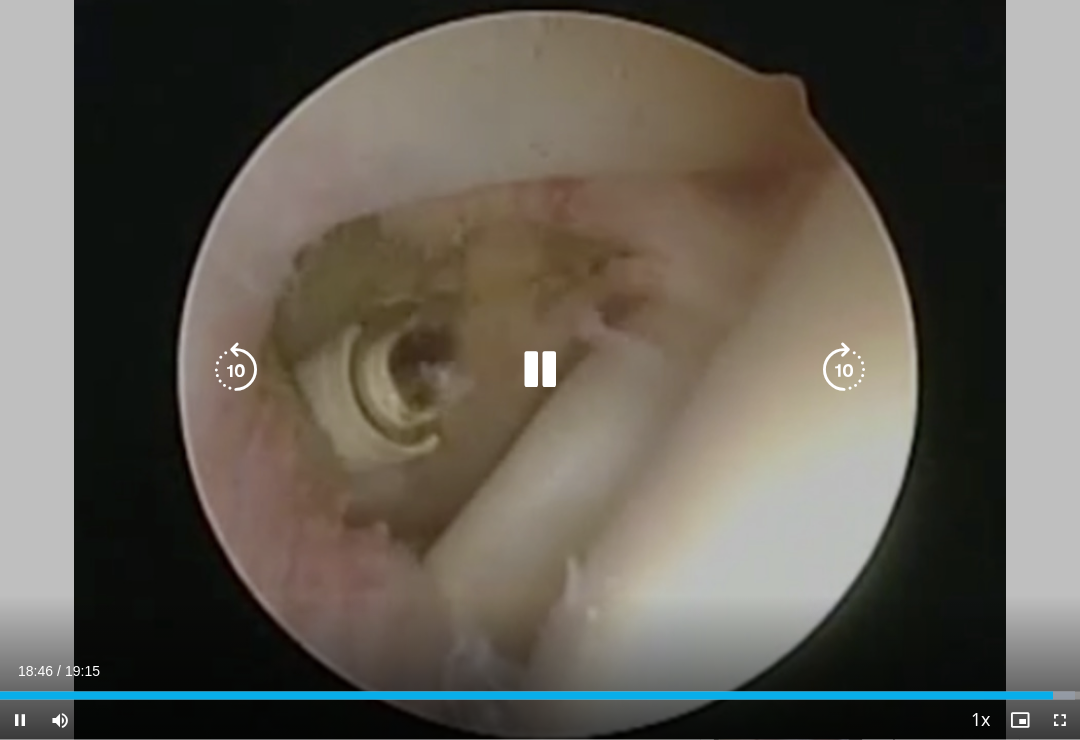 scroll, scrollTop: 29, scrollLeft: 0, axis: vertical 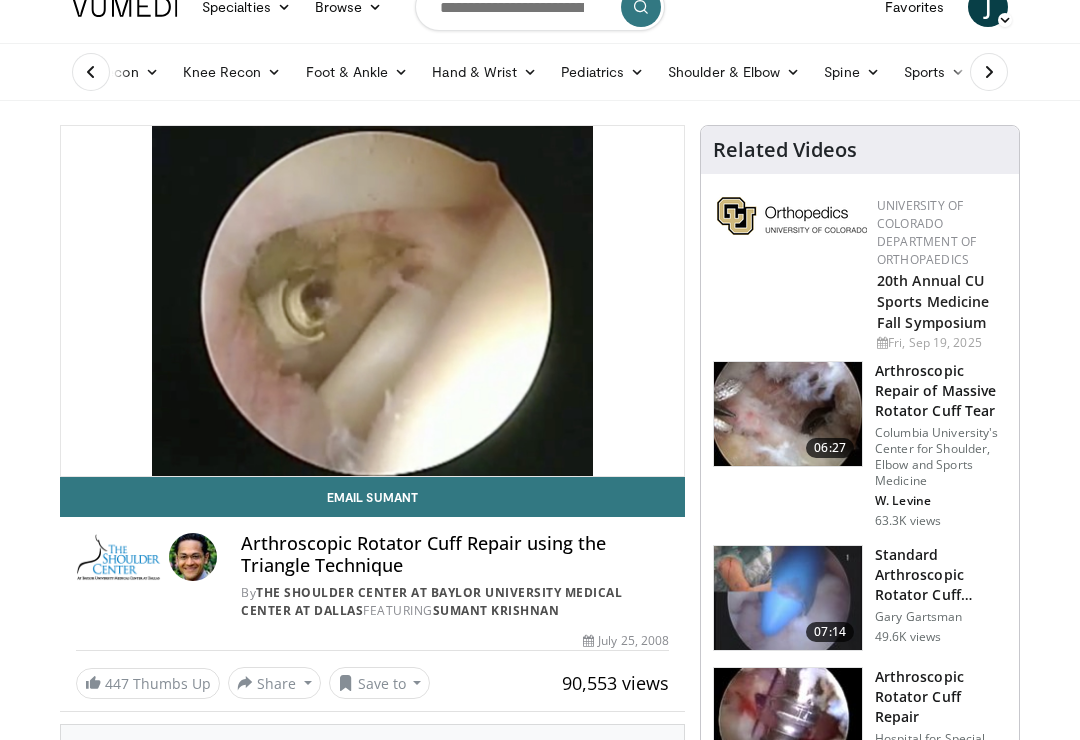 click at bounding box center [788, 598] 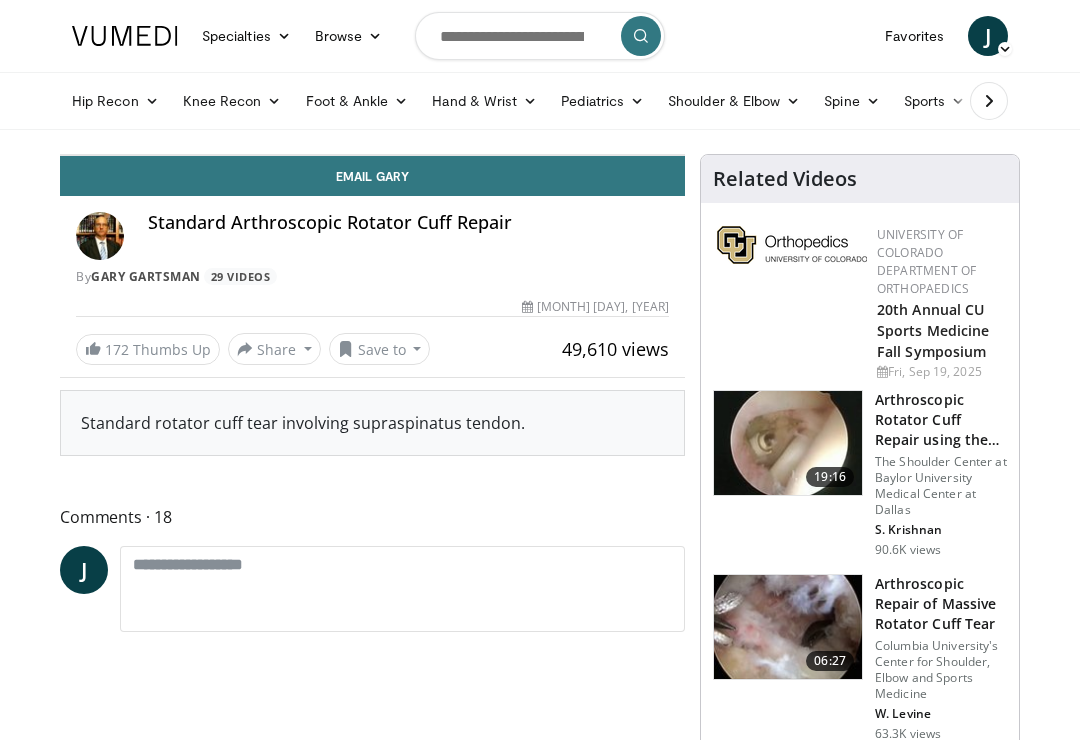 scroll, scrollTop: 0, scrollLeft: 0, axis: both 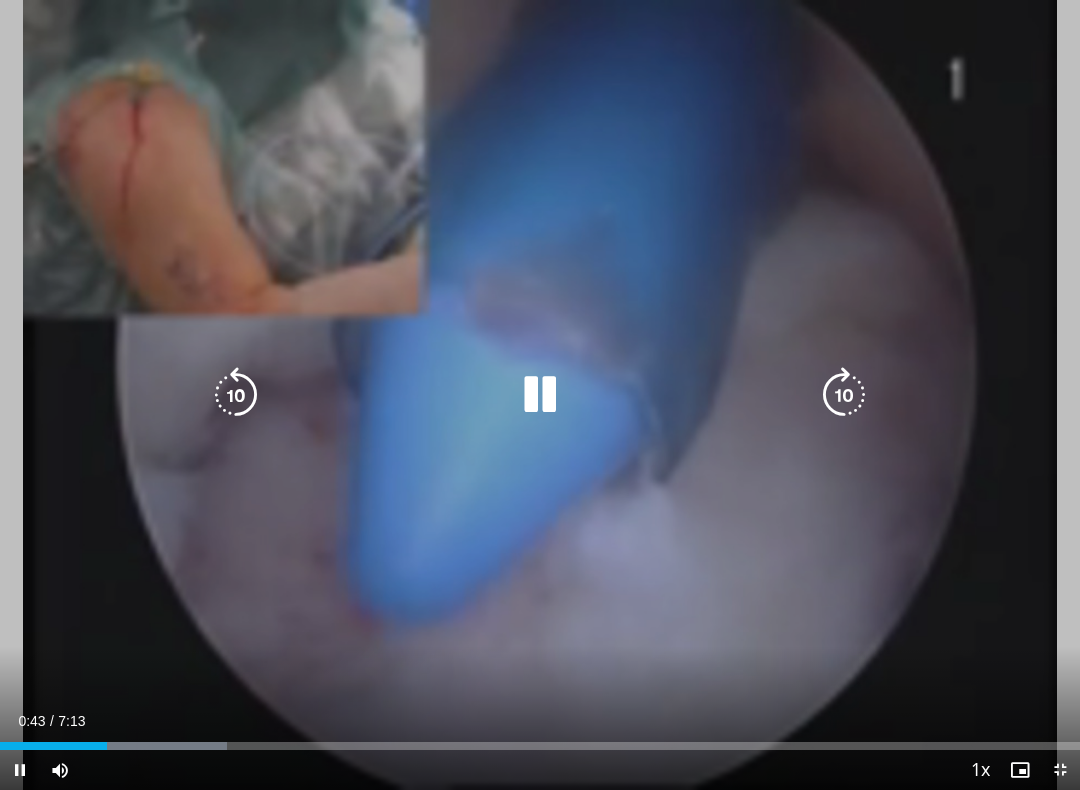 click at bounding box center [236, 395] 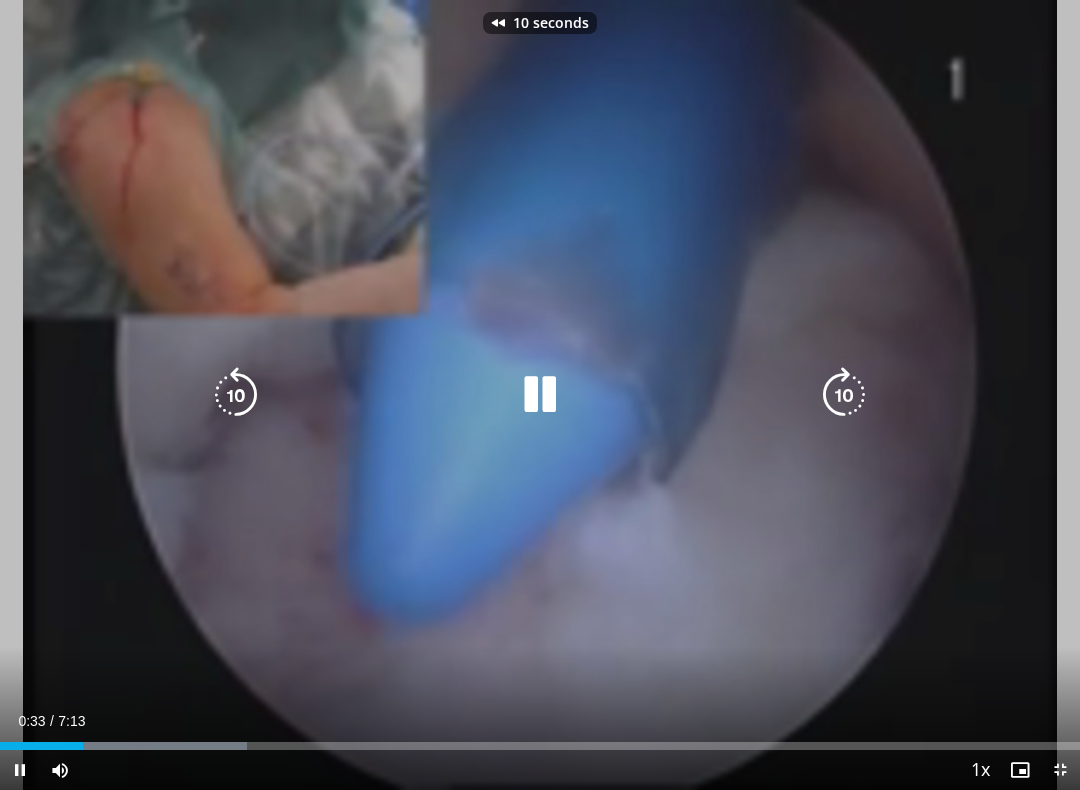 click at bounding box center (236, 395) 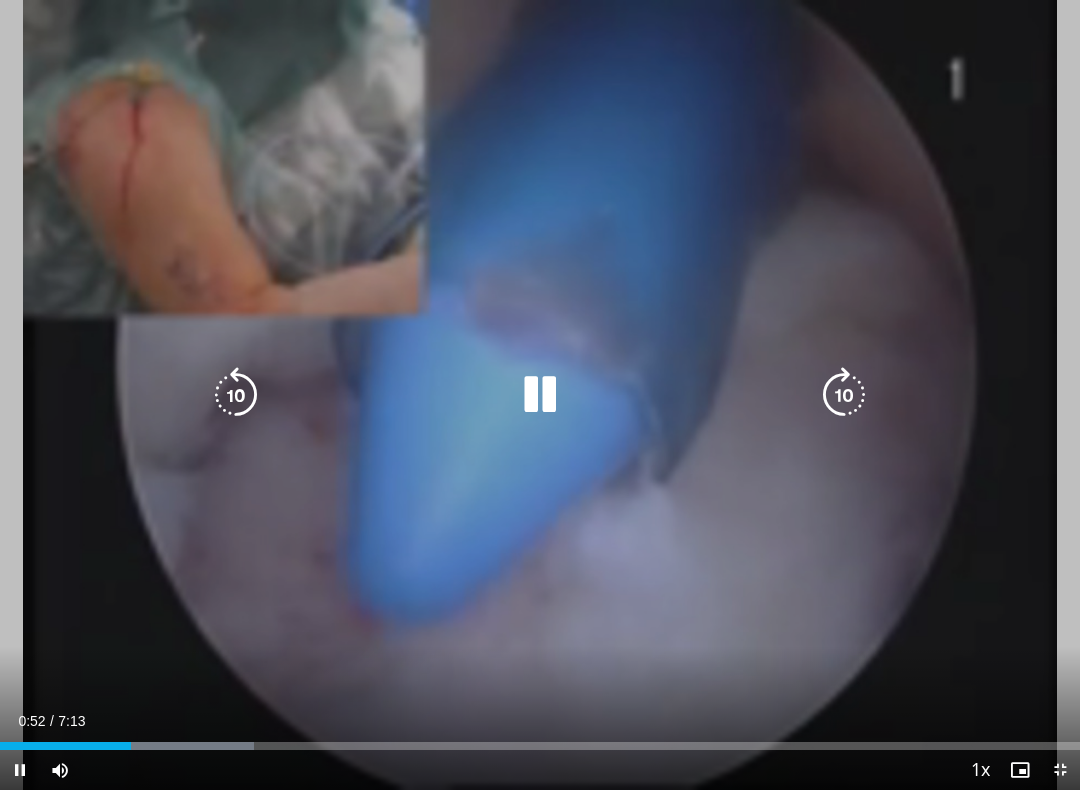 click at bounding box center (236, 395) 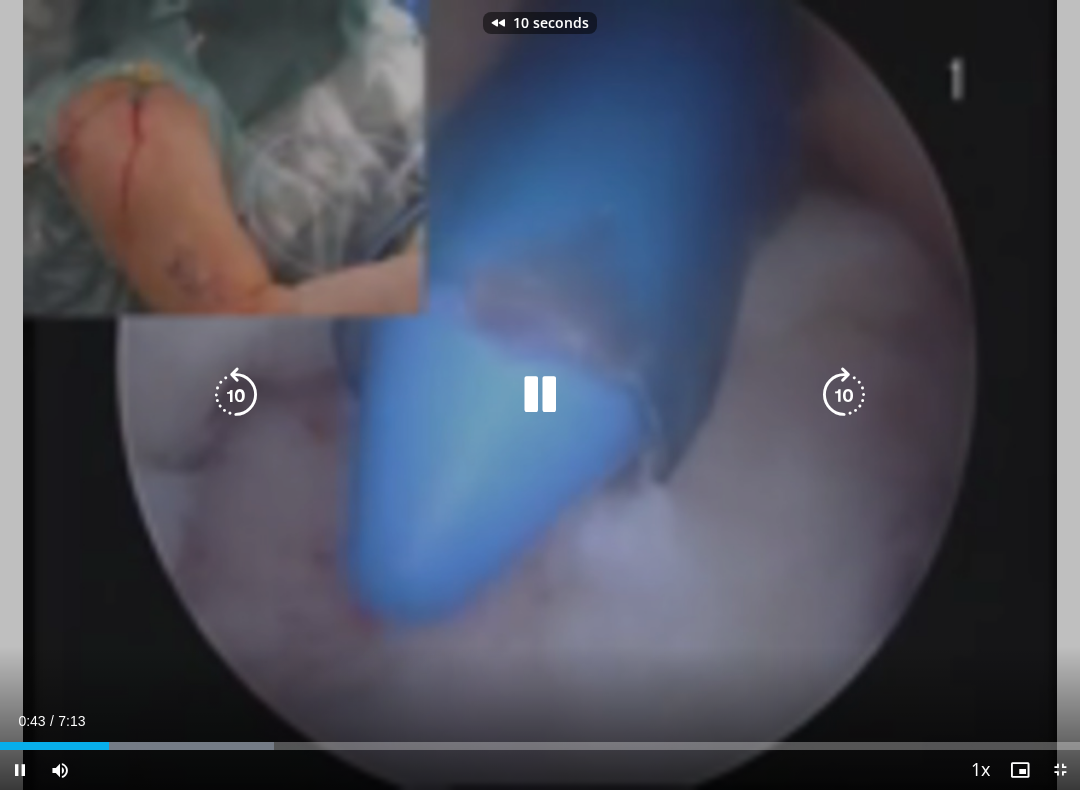click at bounding box center [236, 395] 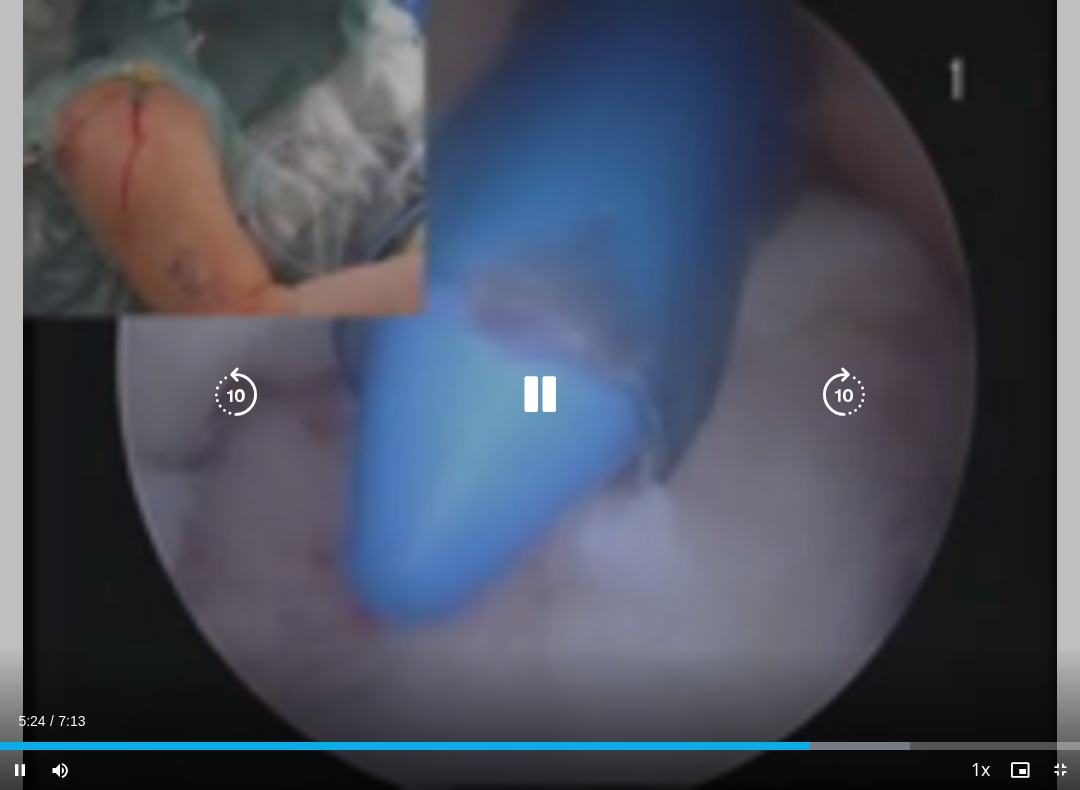 click at bounding box center (540, 395) 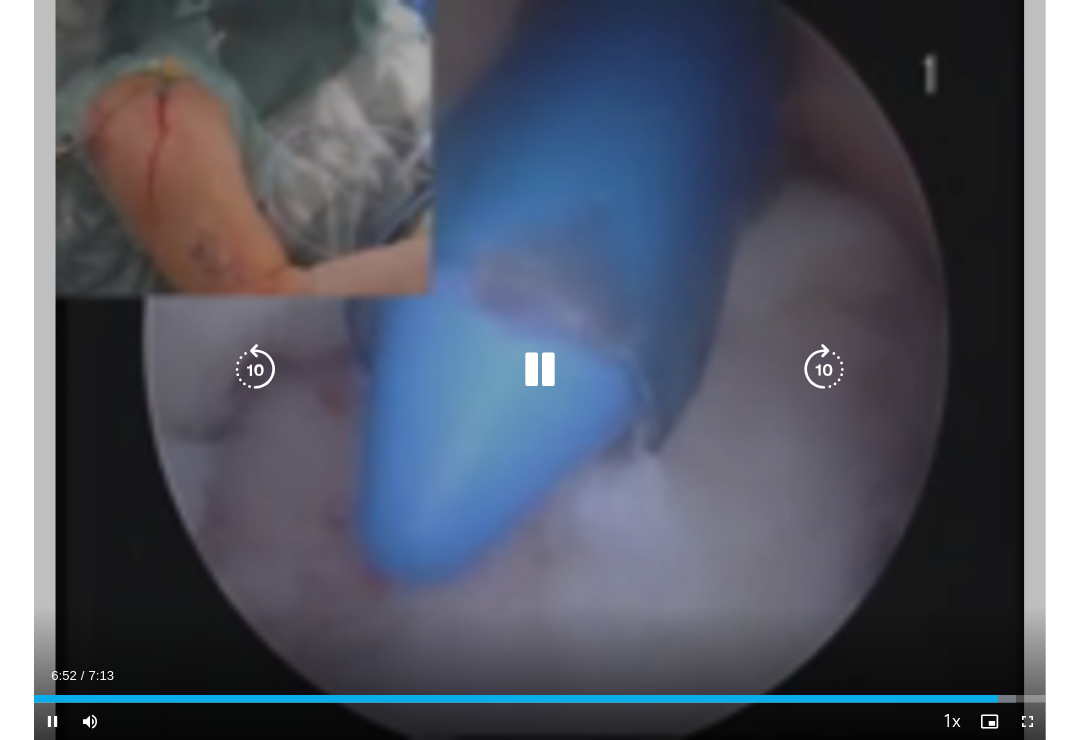 scroll, scrollTop: 0, scrollLeft: 0, axis: both 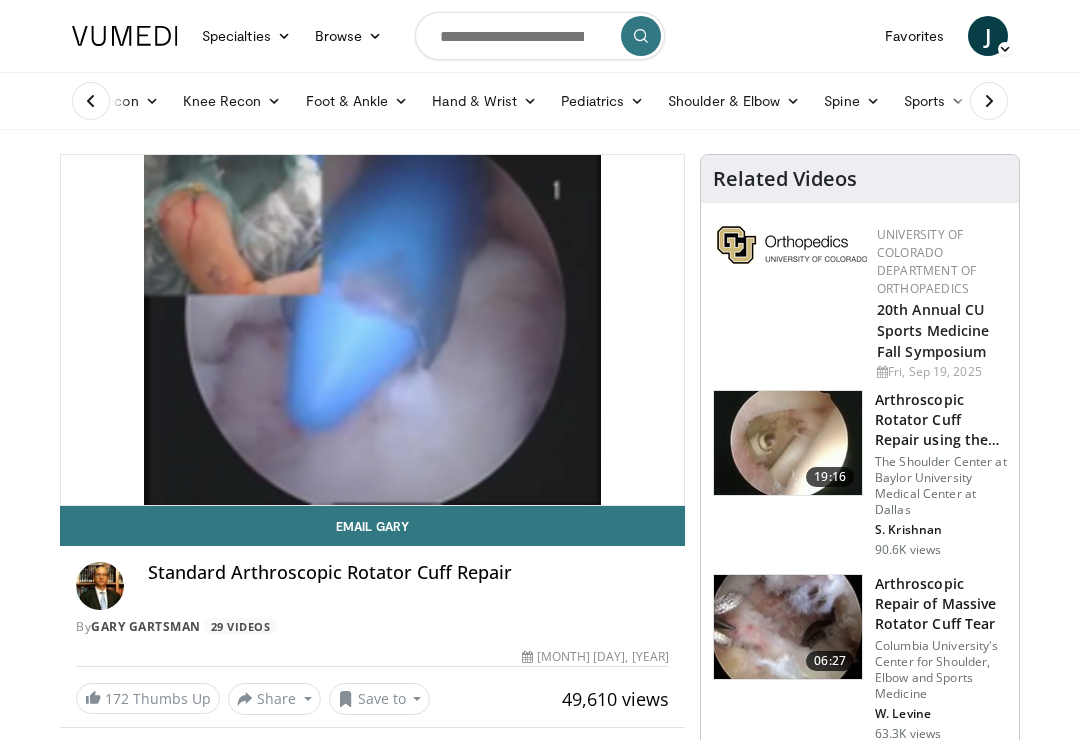click at bounding box center (788, 443) 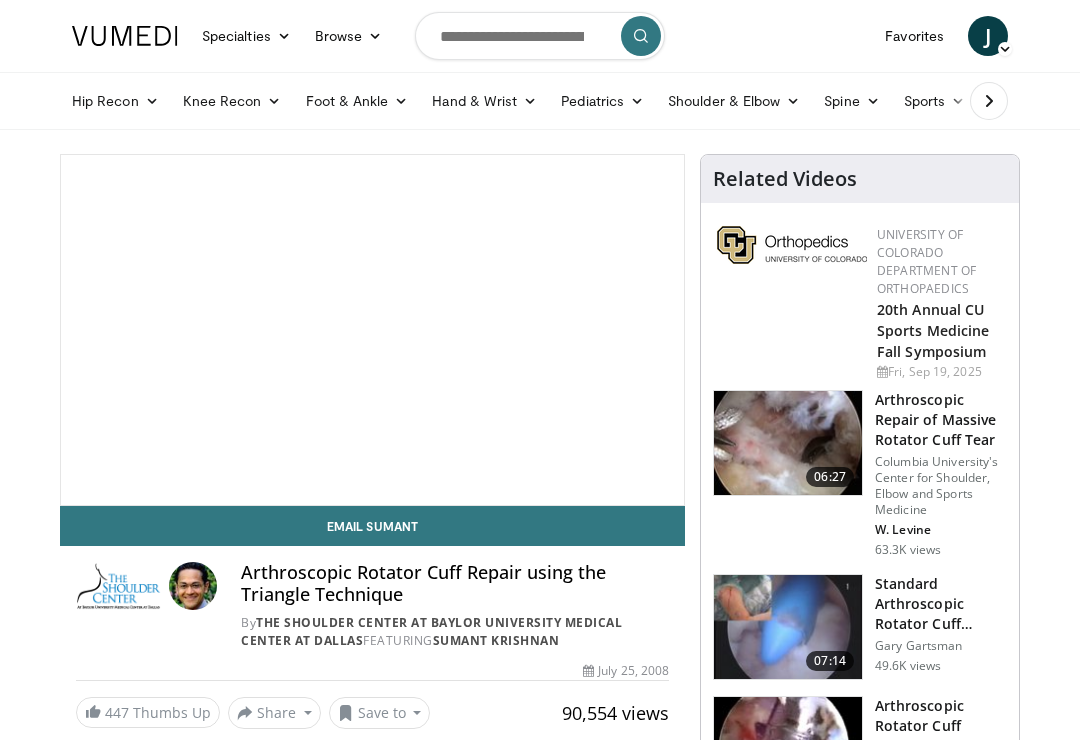 scroll, scrollTop: 0, scrollLeft: 0, axis: both 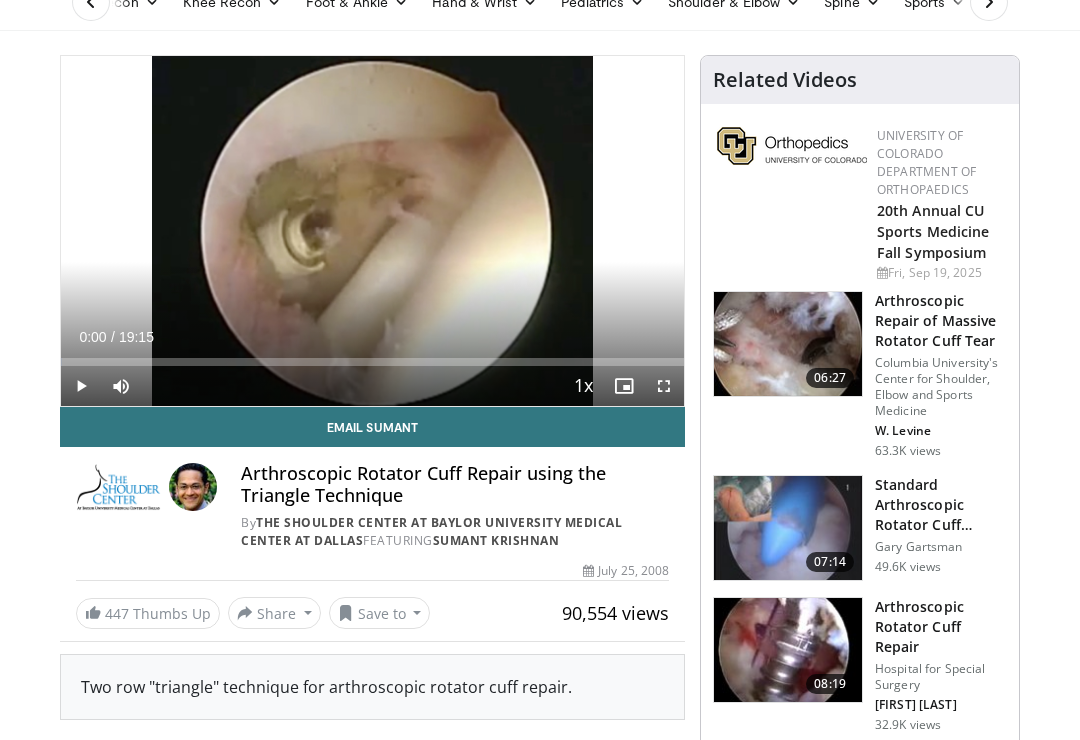 click at bounding box center (788, 528) 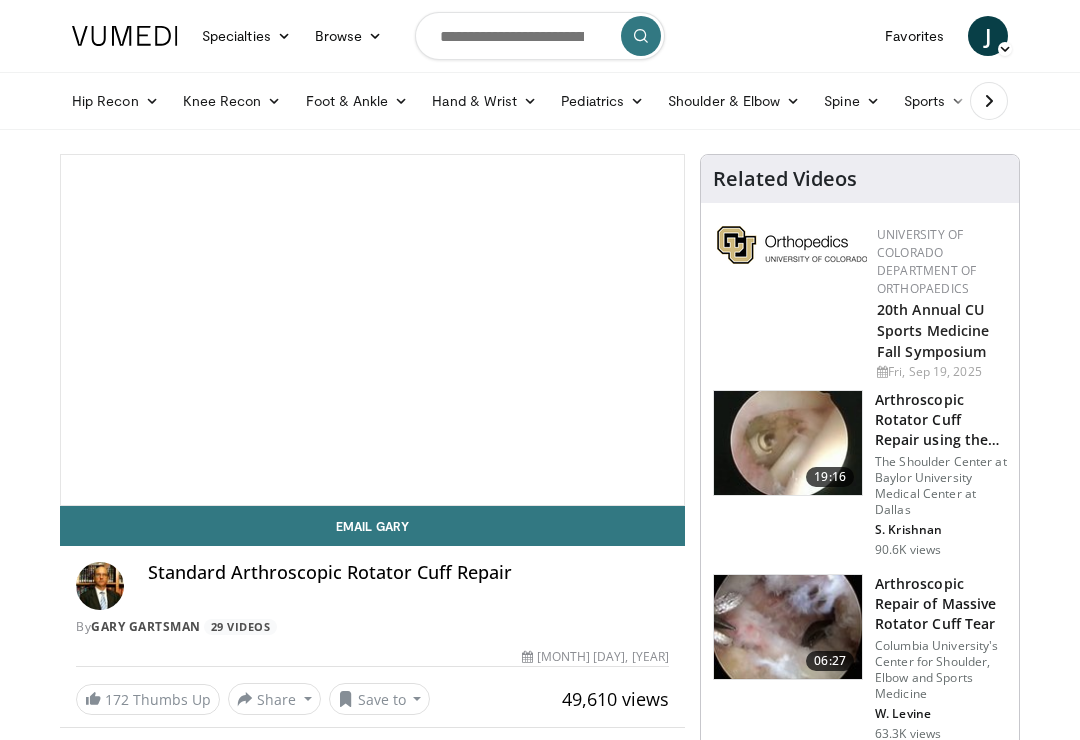 scroll, scrollTop: 0, scrollLeft: 0, axis: both 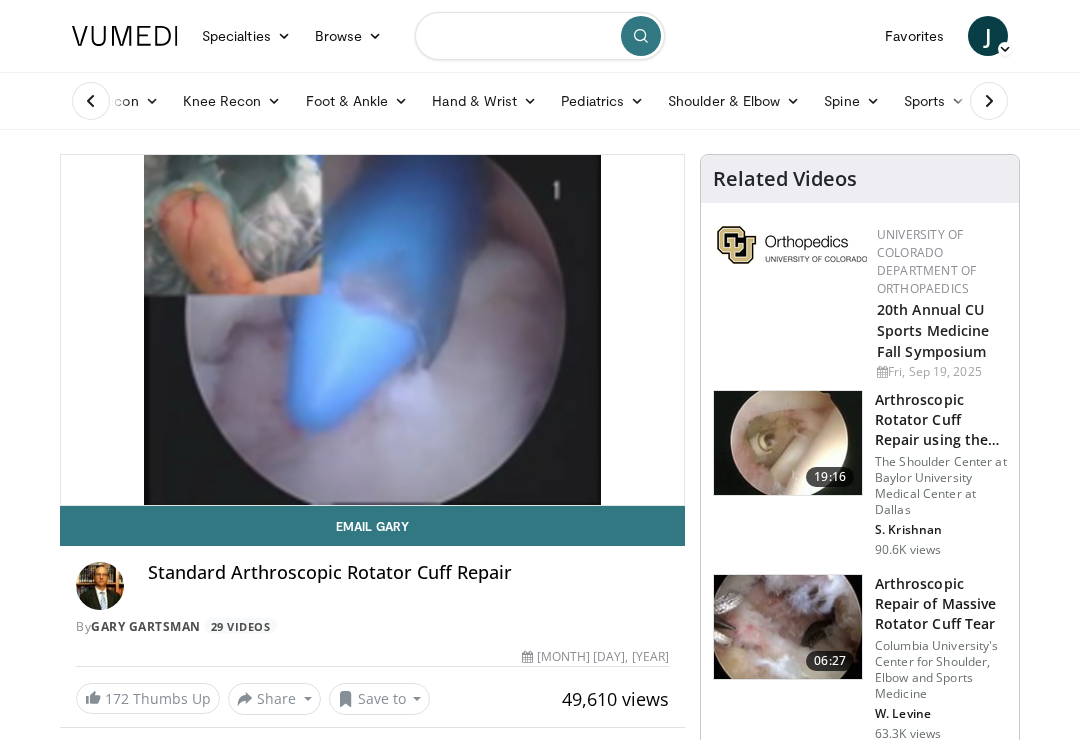 click at bounding box center [540, 36] 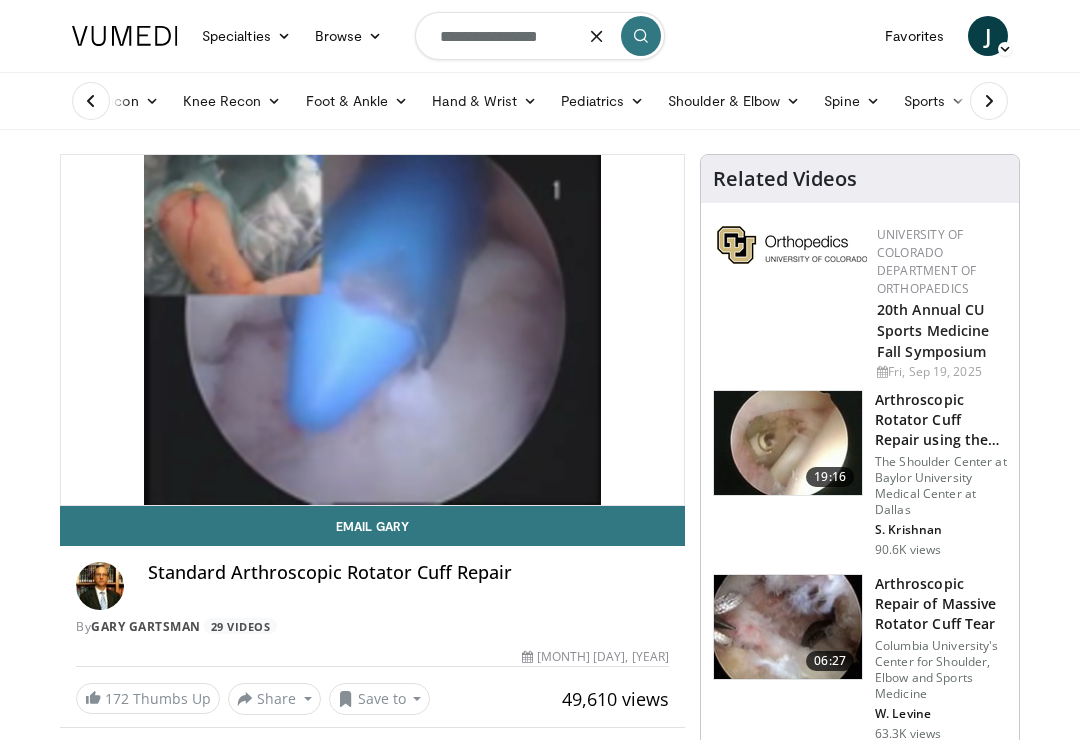 type on "**********" 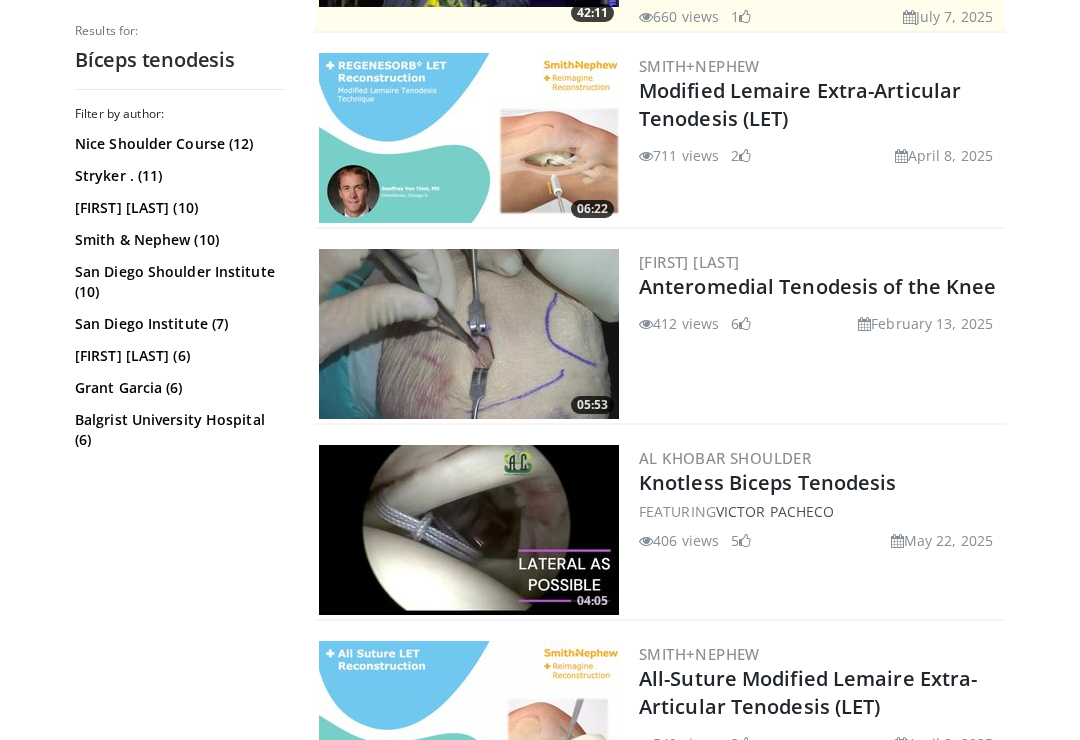 scroll, scrollTop: 409, scrollLeft: 0, axis: vertical 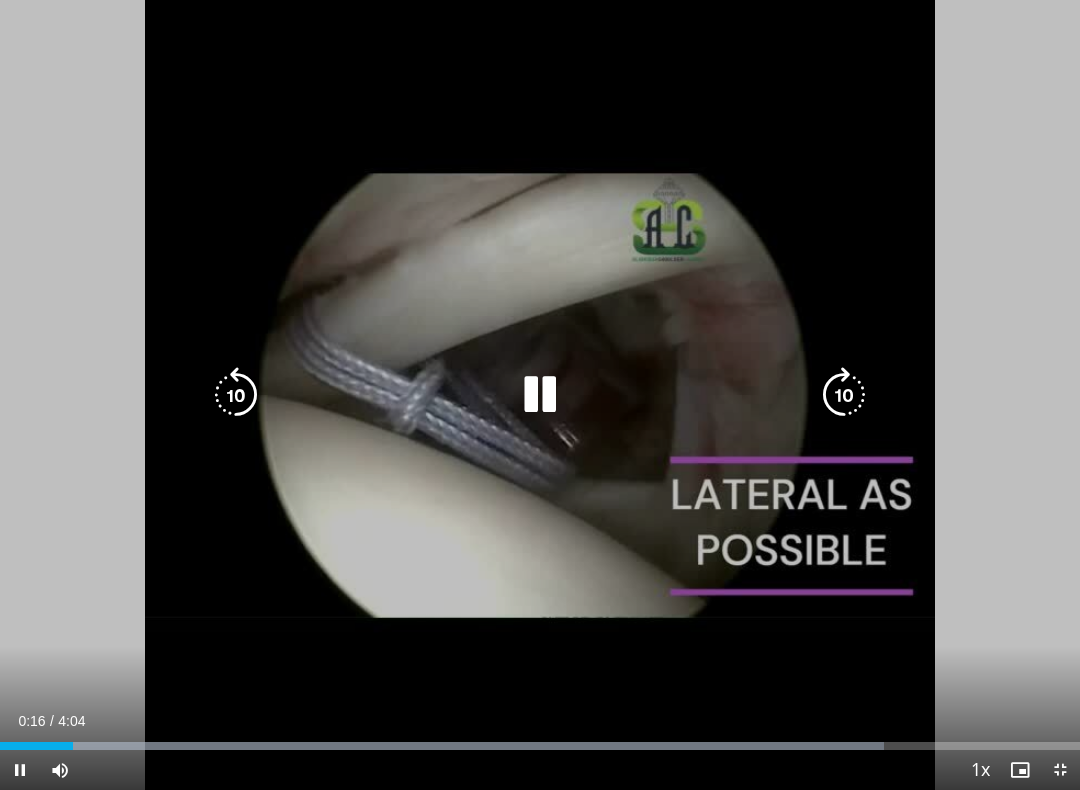 click at bounding box center [844, 395] 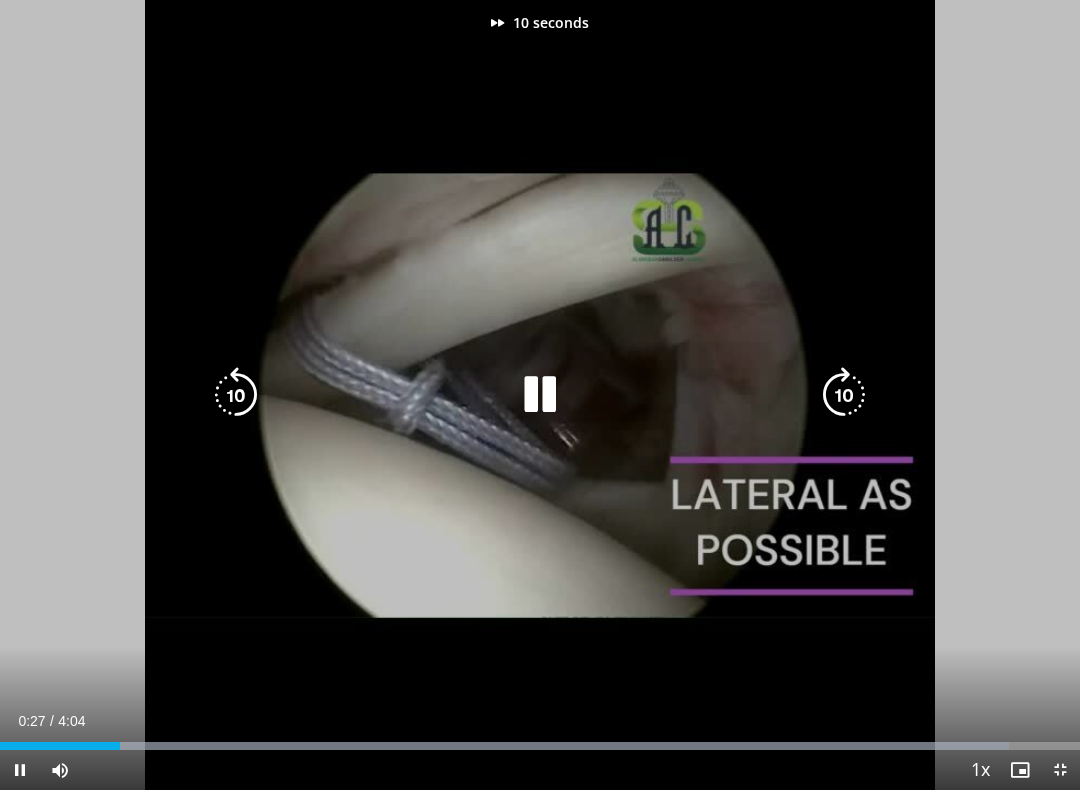 click at bounding box center (844, 395) 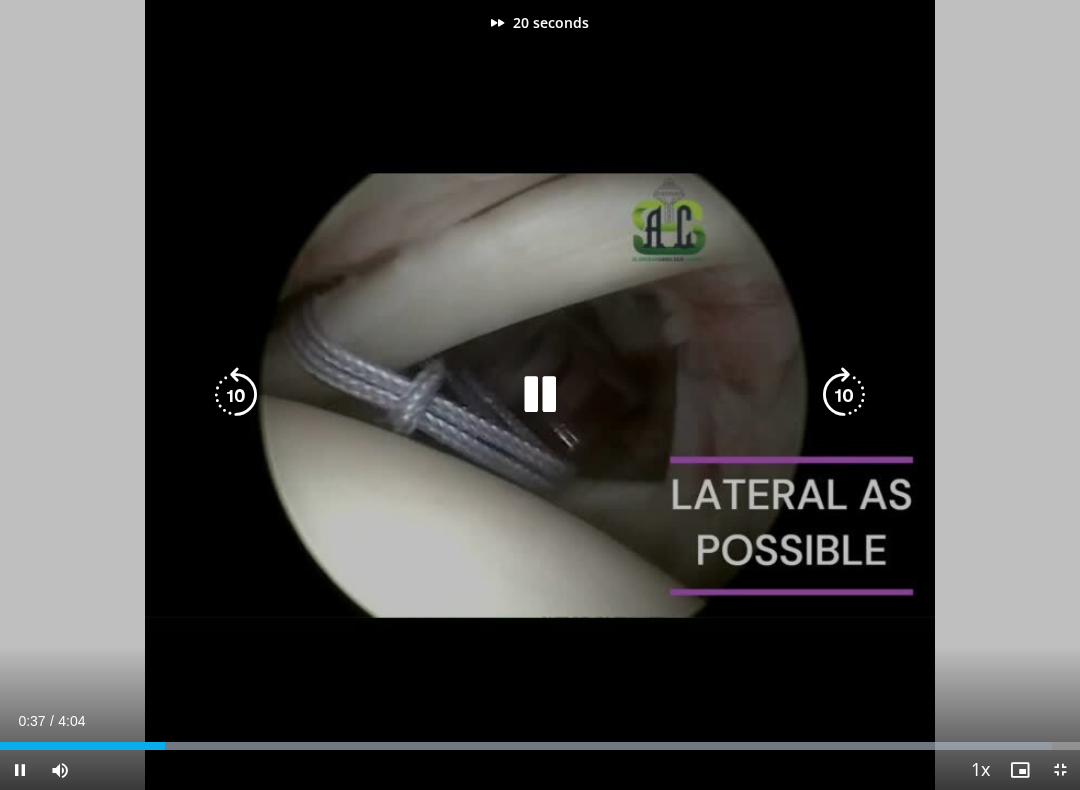 click at bounding box center (844, 395) 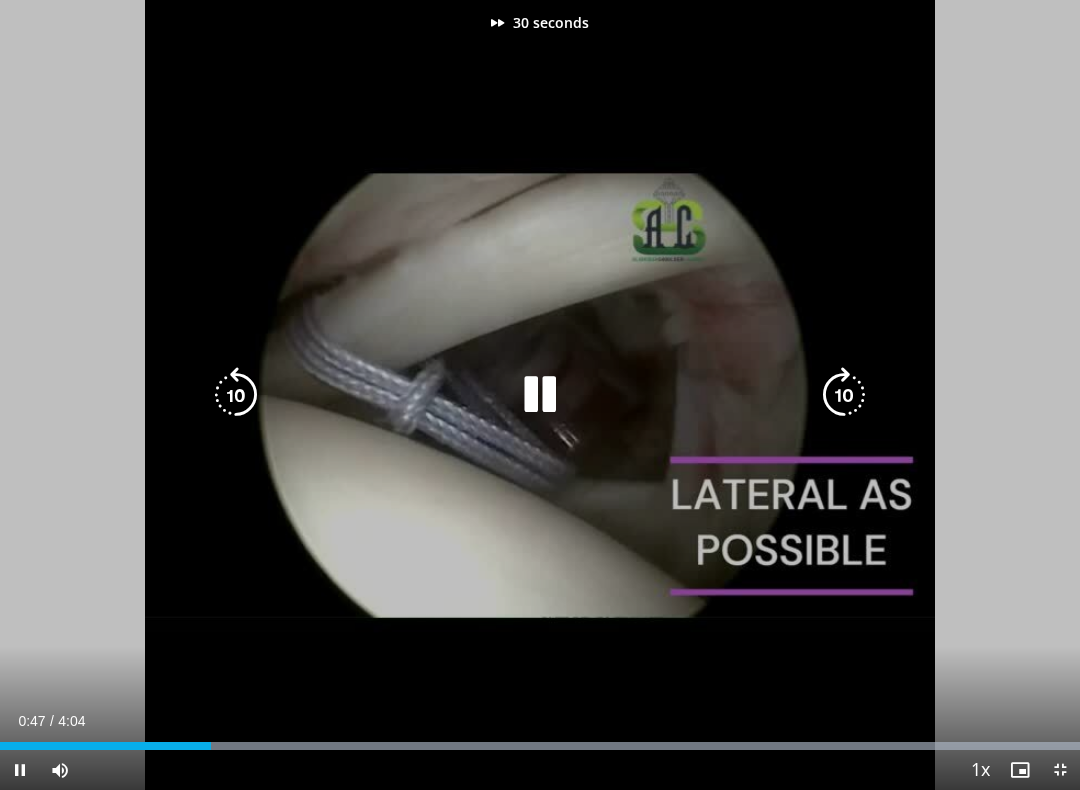 click at bounding box center (844, 395) 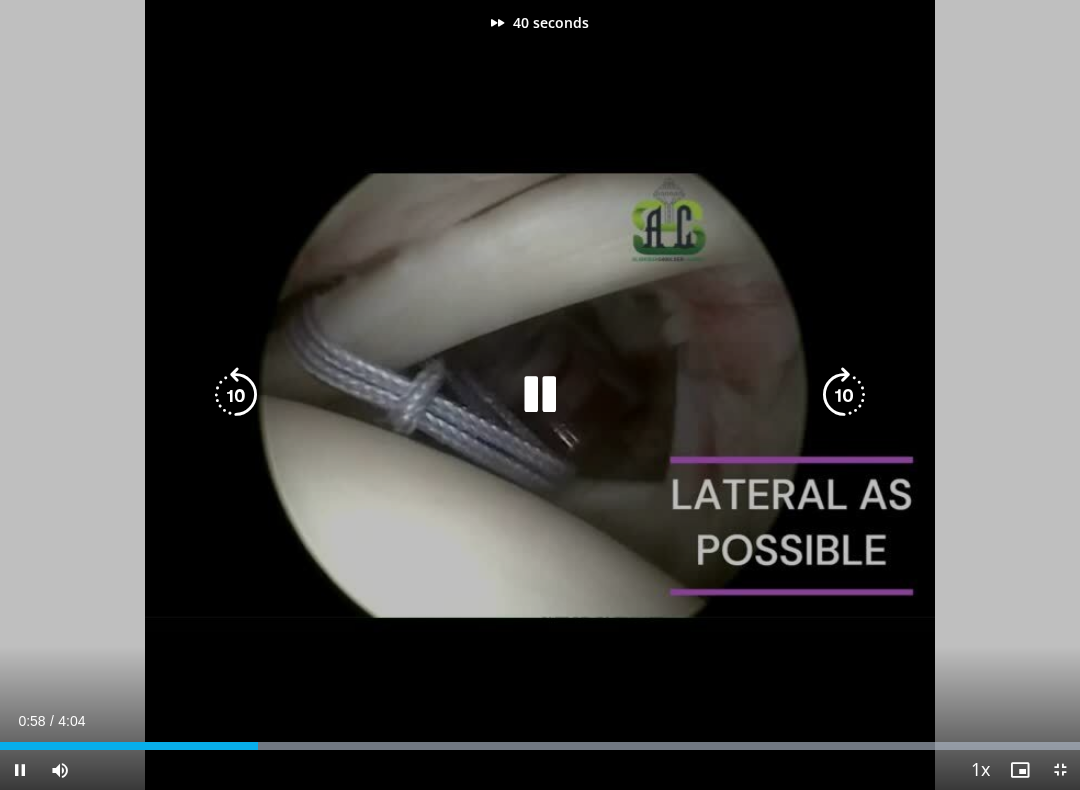 click at bounding box center [844, 395] 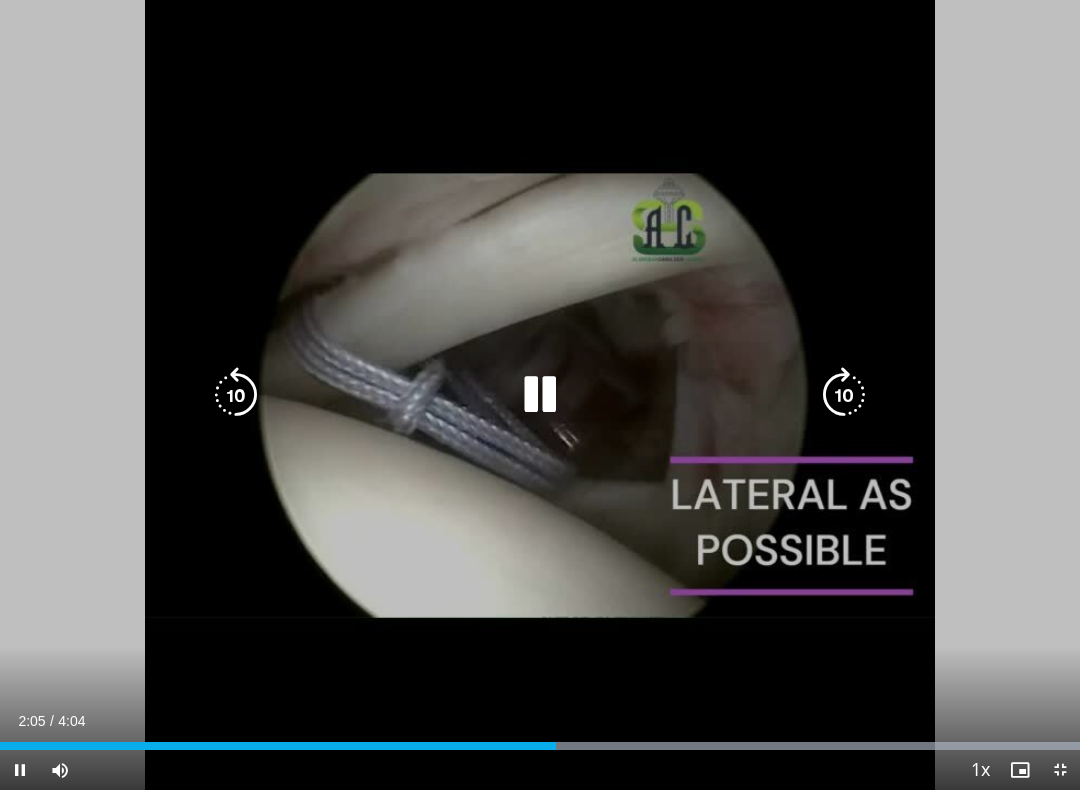 click at bounding box center [236, 395] 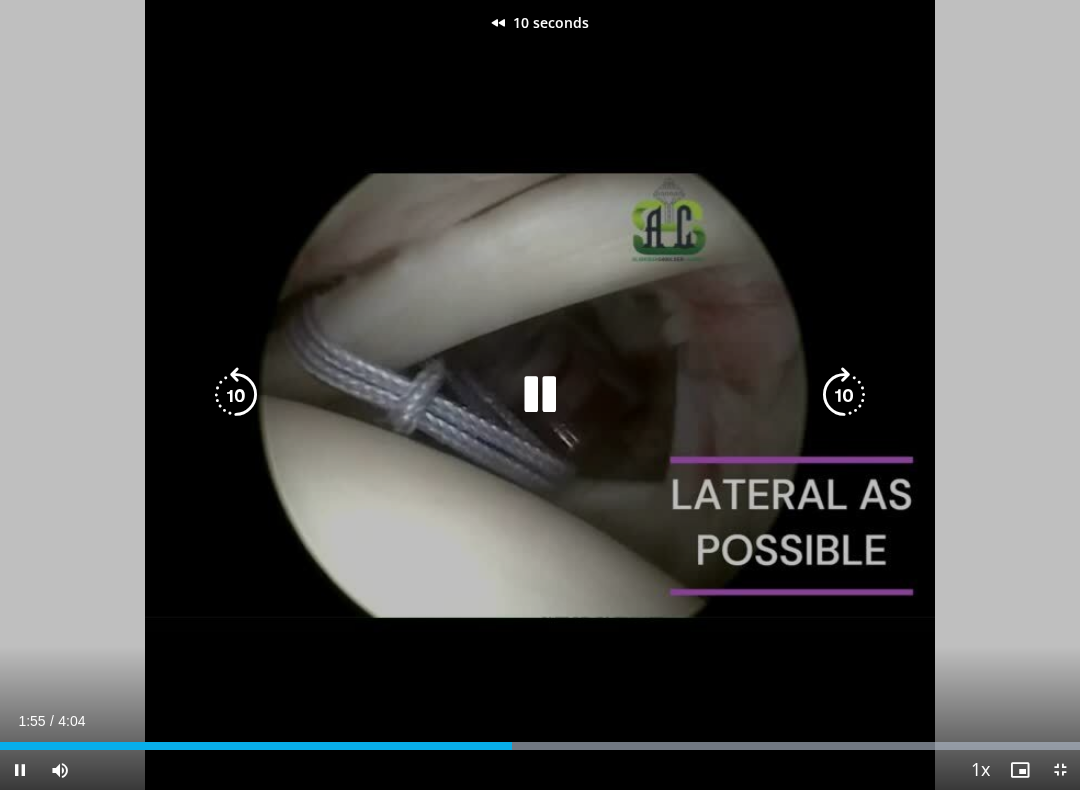 click at bounding box center [236, 395] 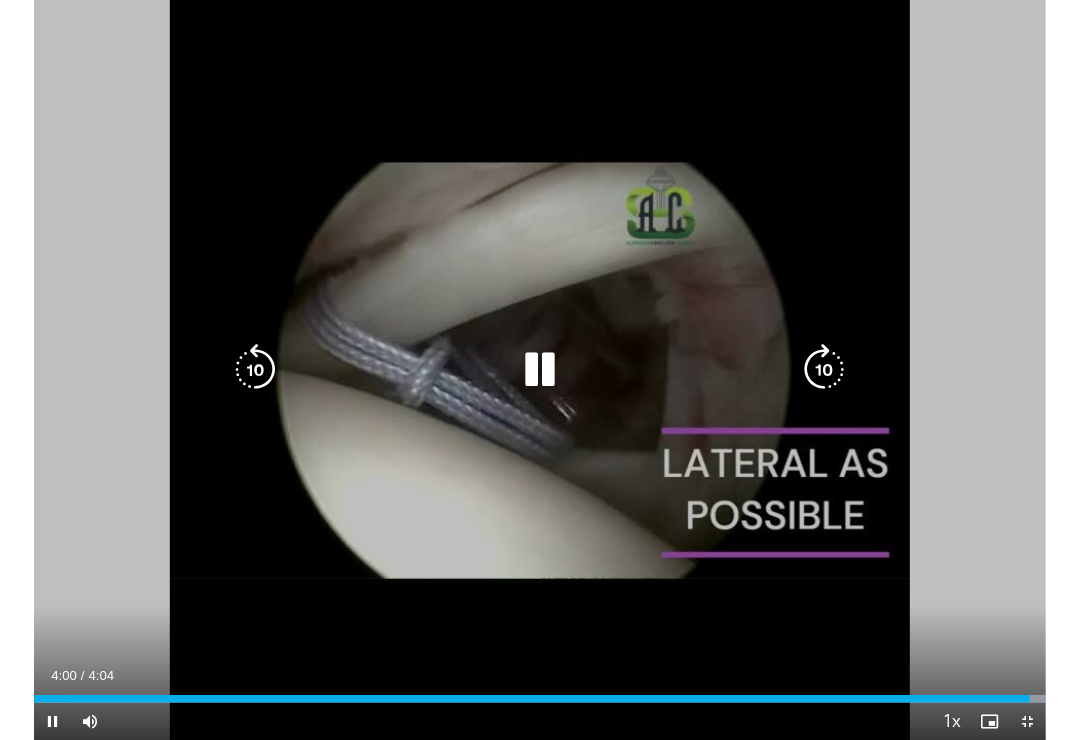 scroll, scrollTop: 0, scrollLeft: 0, axis: both 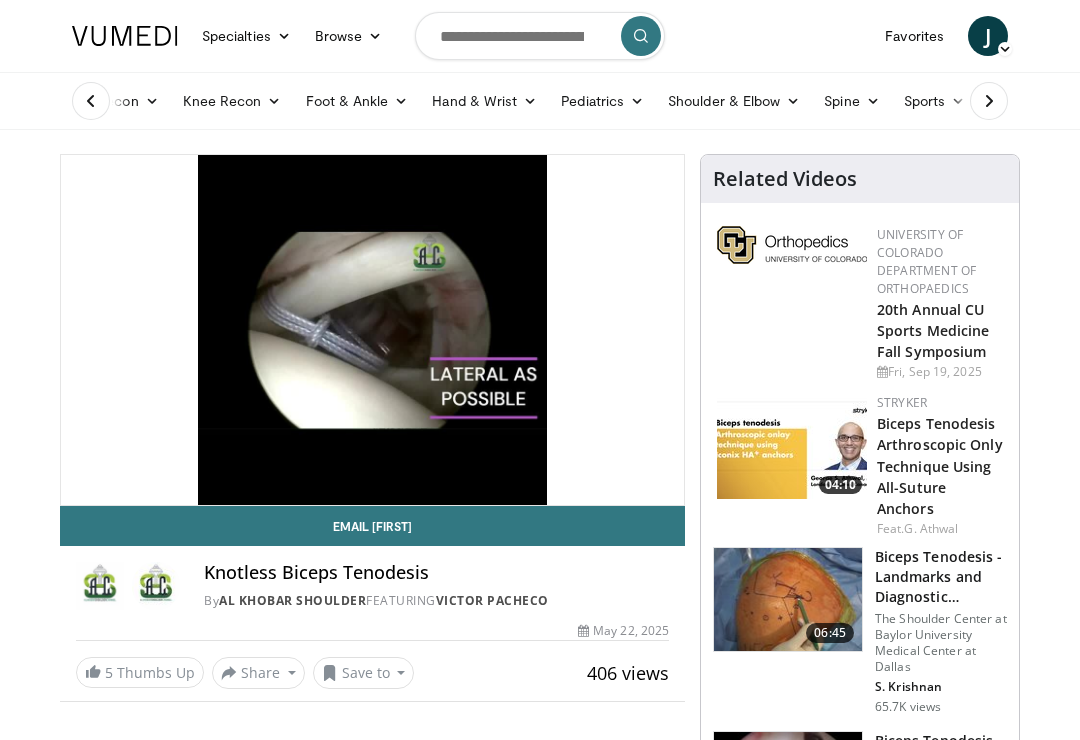 click at bounding box center [788, 600] 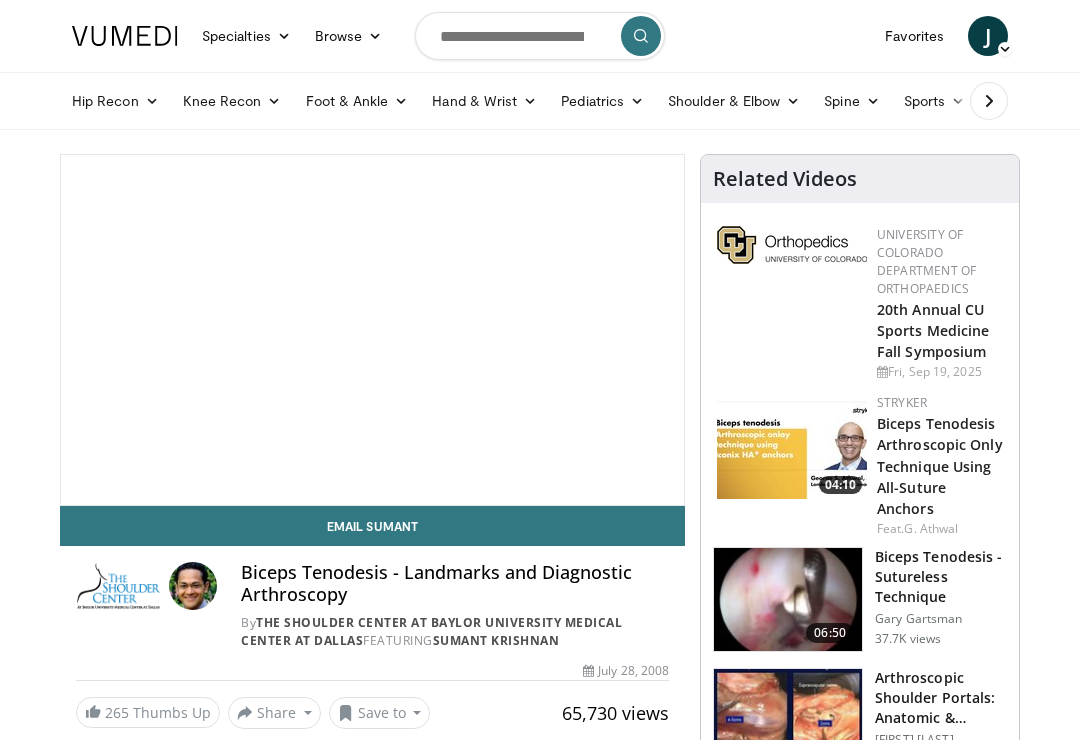 scroll, scrollTop: 0, scrollLeft: 0, axis: both 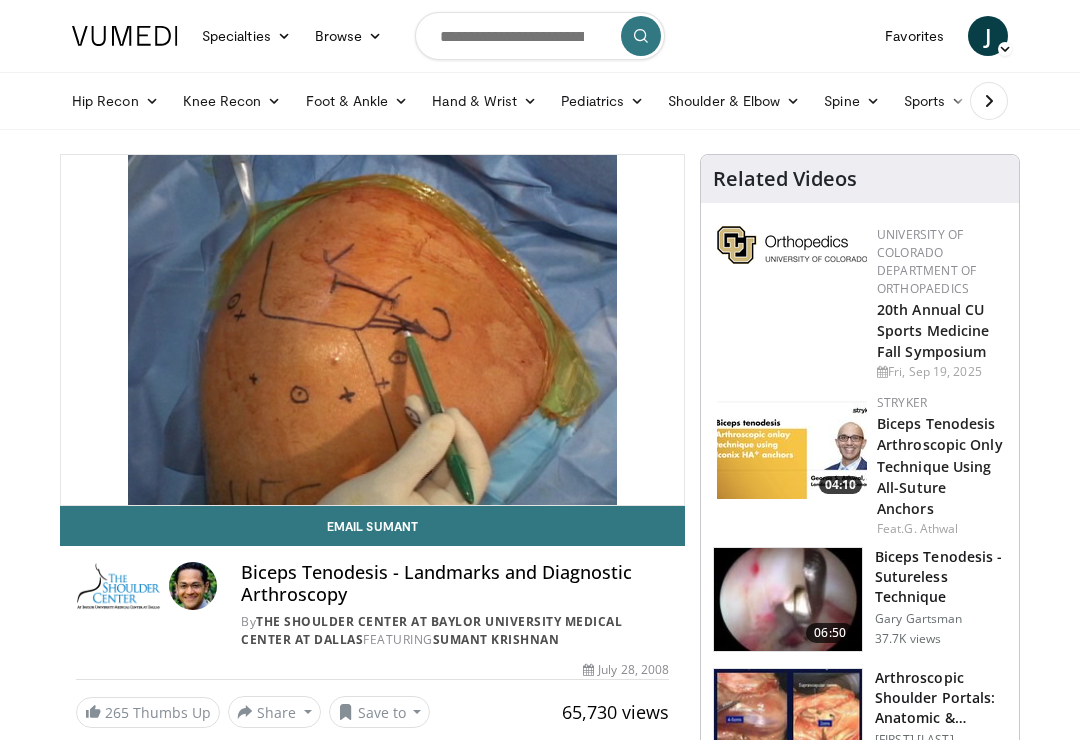 click at bounding box center (788, 600) 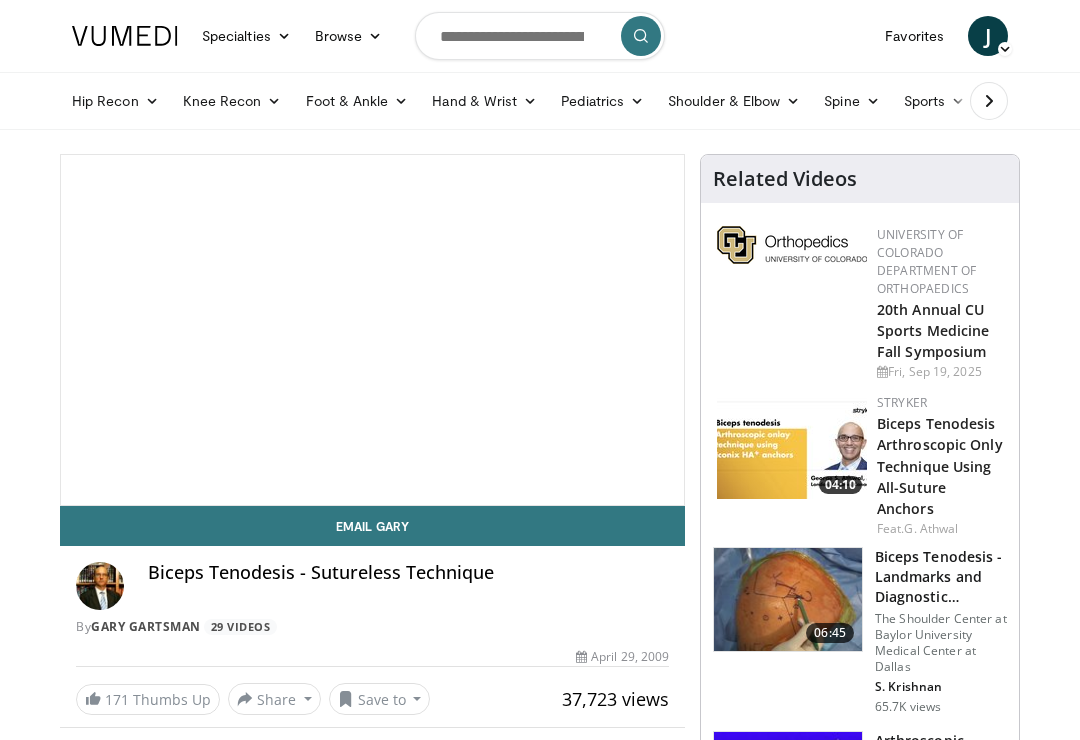 scroll, scrollTop: 0, scrollLeft: 0, axis: both 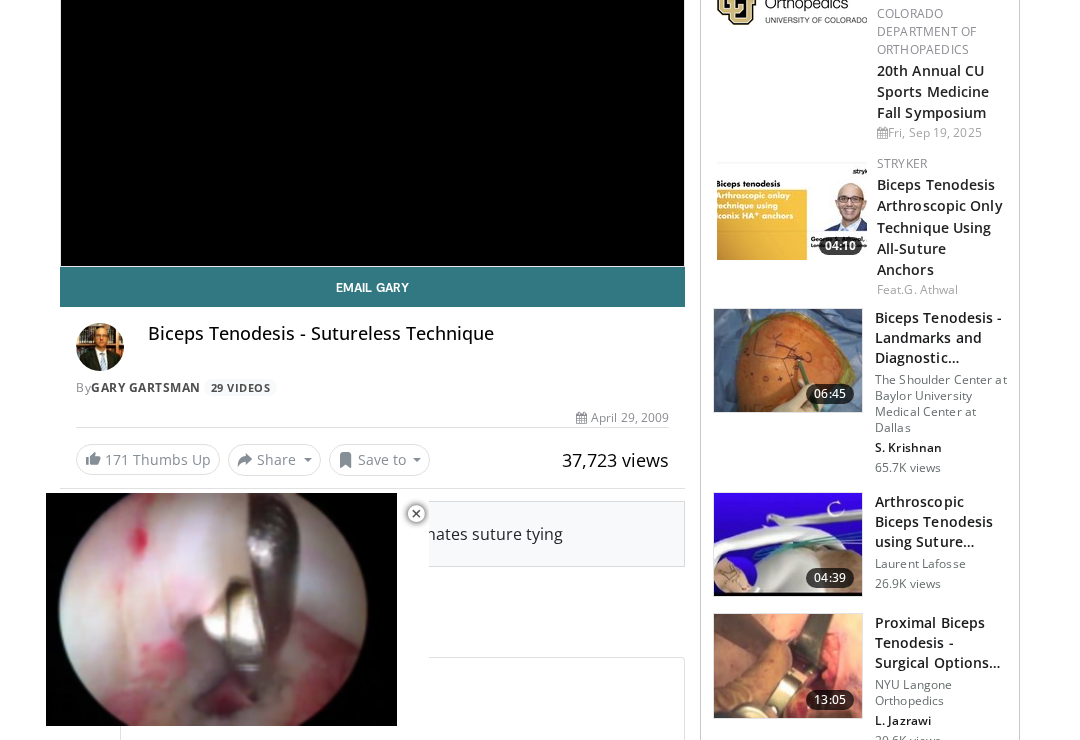 click at bounding box center [788, 545] 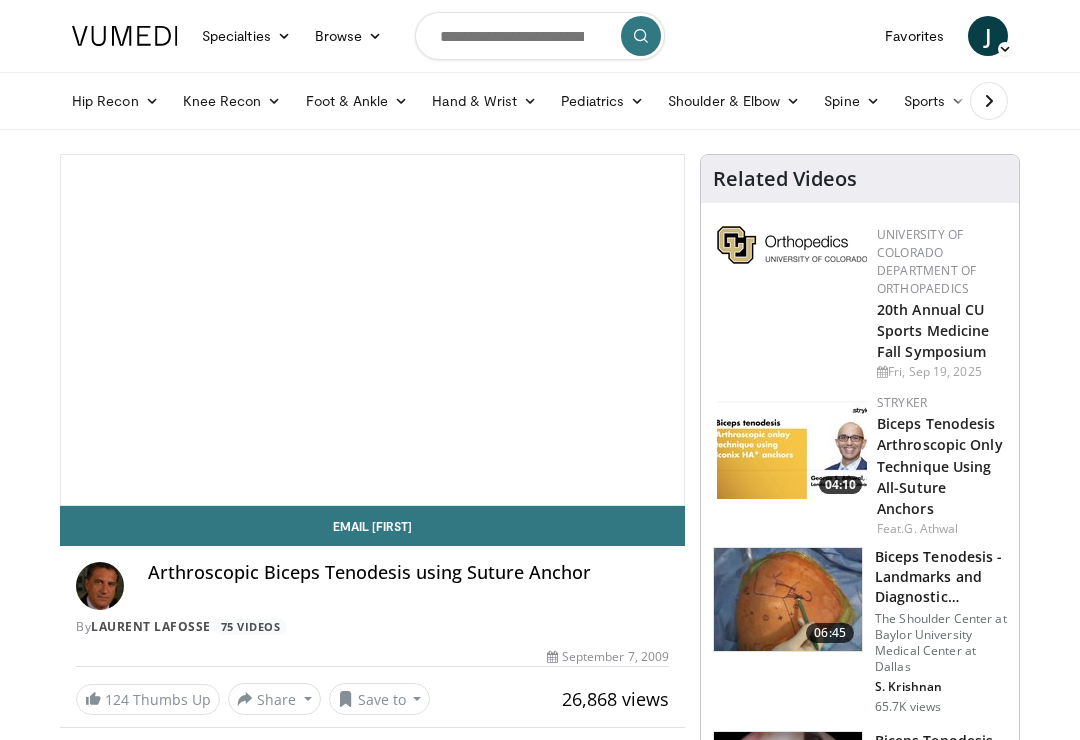 scroll, scrollTop: 0, scrollLeft: 0, axis: both 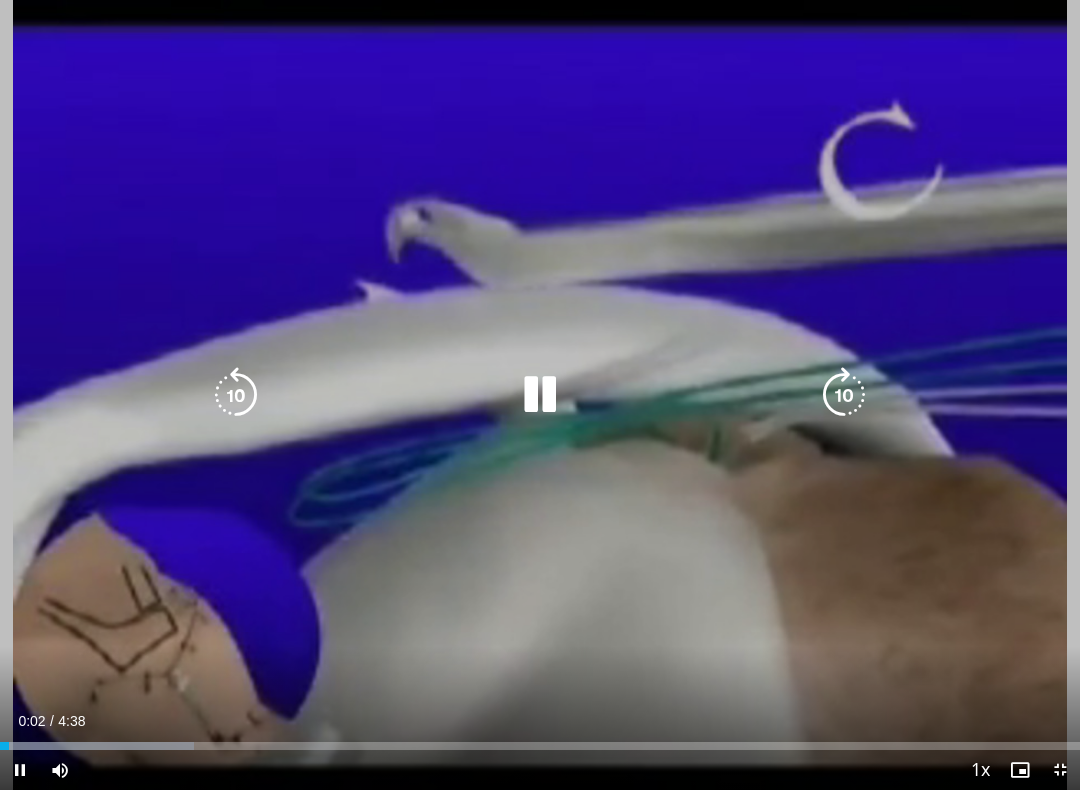 click at bounding box center (844, 395) 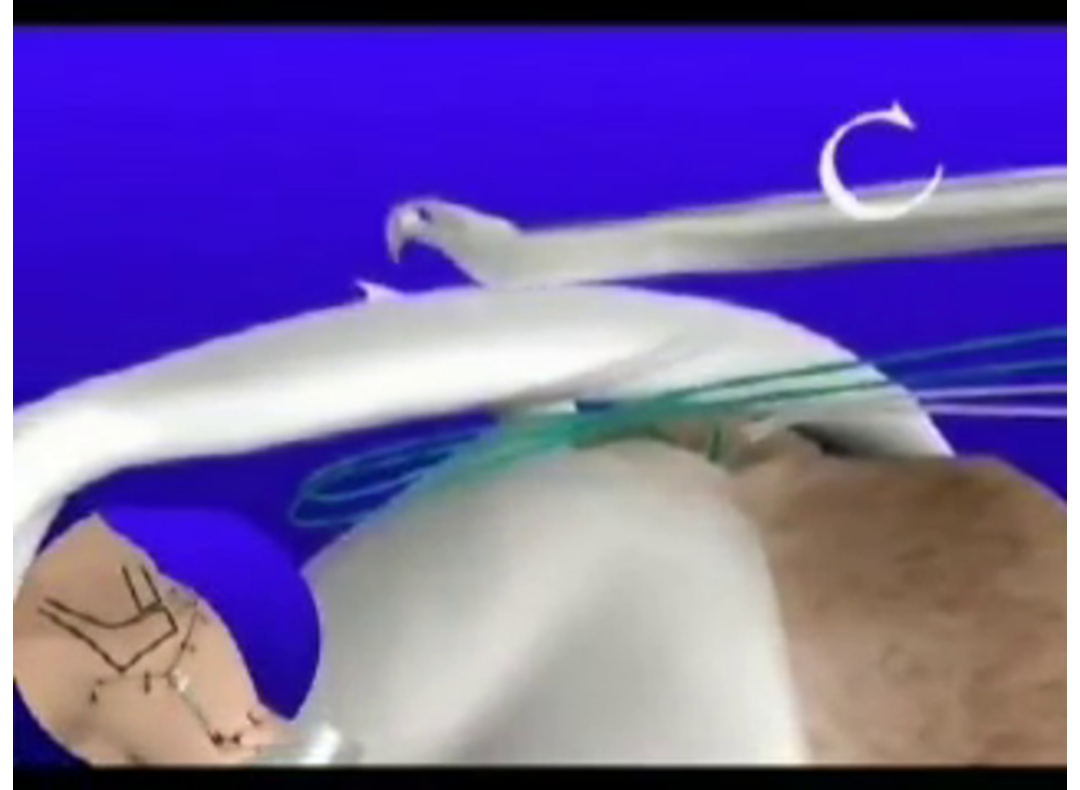 click on "10 seconds
Tap to unmute" at bounding box center (540, 395) 